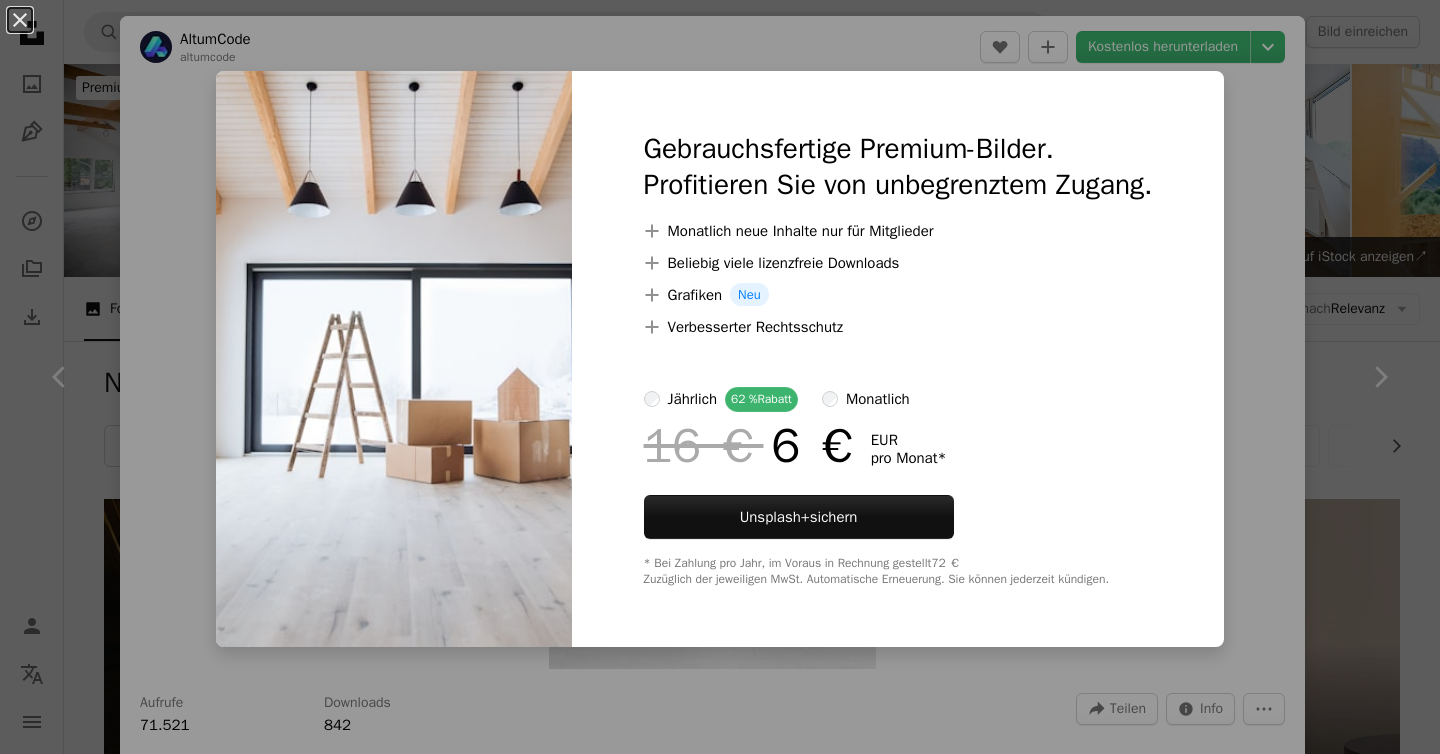 scroll, scrollTop: 16703, scrollLeft: 0, axis: vertical 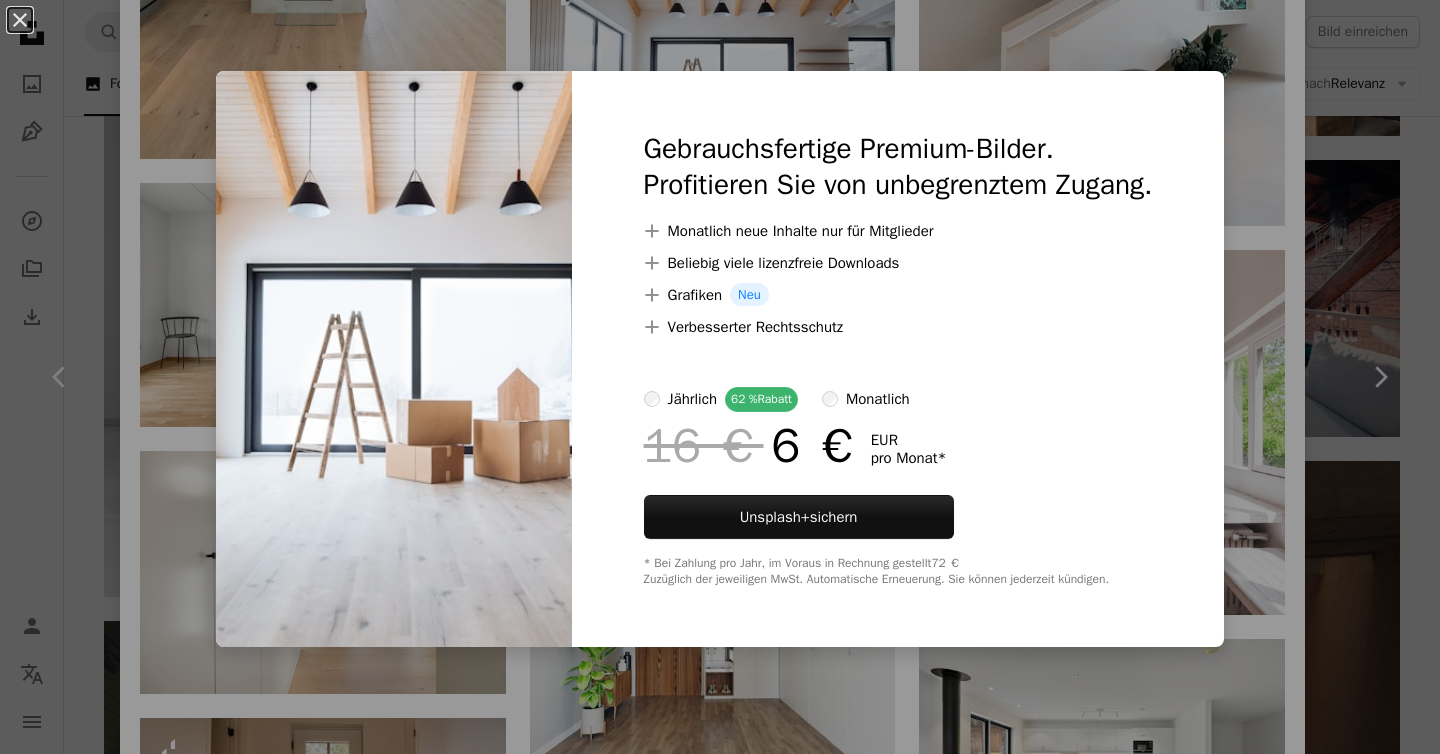 click on "An X shape Gebrauchsfertige Premium-Bilder. Profitieren Sie von unbegrenztem Zugang. A plus sign Monatlich neue Inhalte nur für Mitglieder A plus sign Beliebig viele lizenzfreie Downloads A plus sign Grafiken  Neu A plus sign Verbesserter Rechtsschutz jährlich 62 %  Rabatt monatlich 16 €   6 € EUR pro Monat * Unsplash+  sichern * Bei Zahlung pro Jahr, im Voraus in Rechnung gestellt  72 € Zuzüglich der jeweiligen MwSt. Automatische Erneuerung. Sie können jederzeit kündigen." at bounding box center (720, 377) 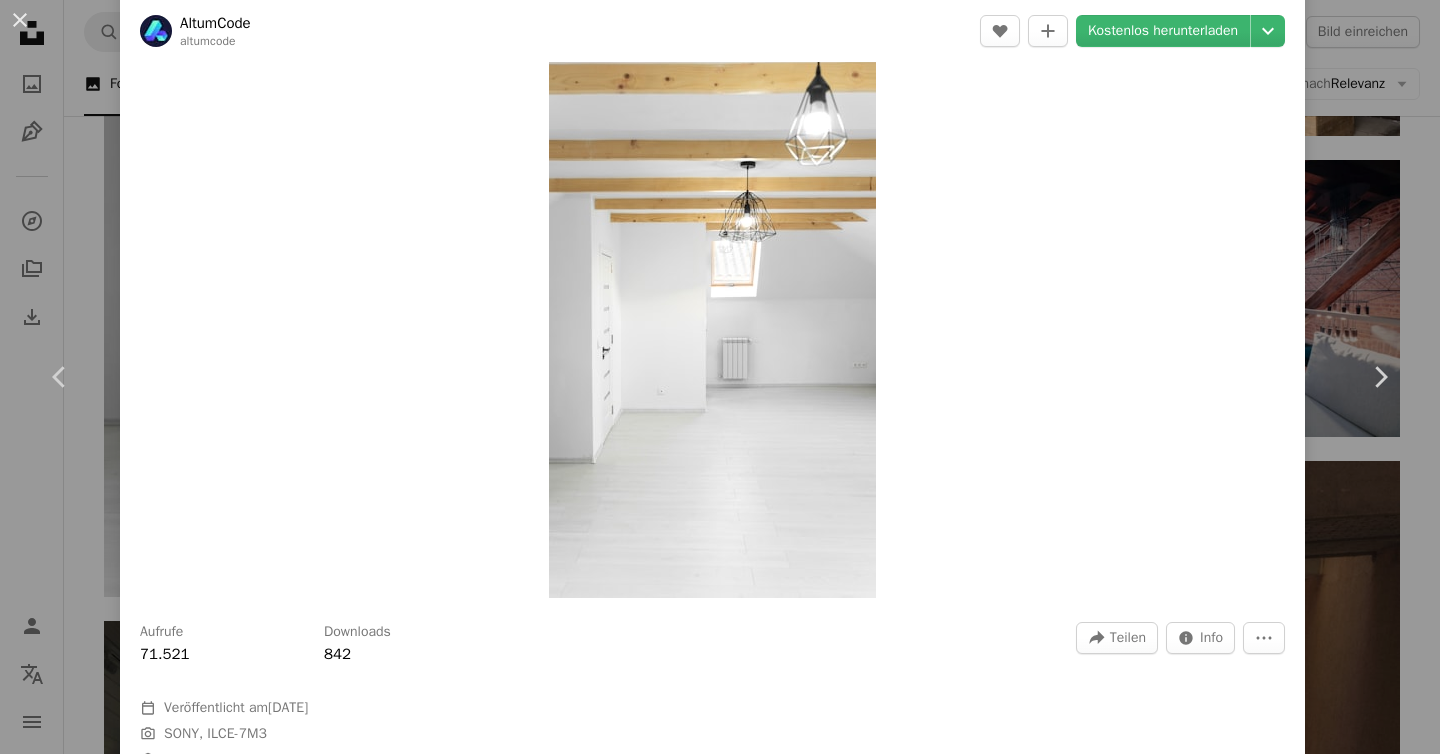scroll, scrollTop: 109, scrollLeft: 0, axis: vertical 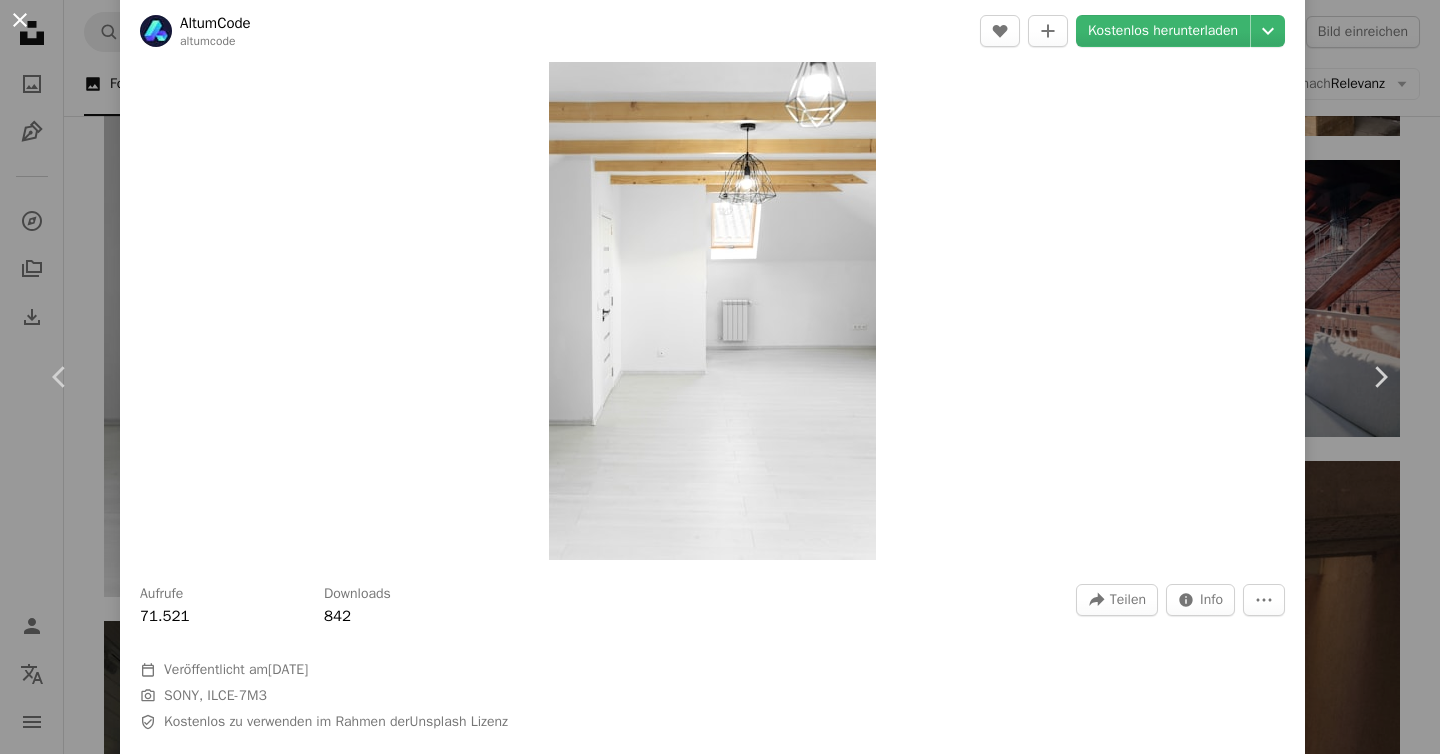 click on "An X shape" at bounding box center (20, 20) 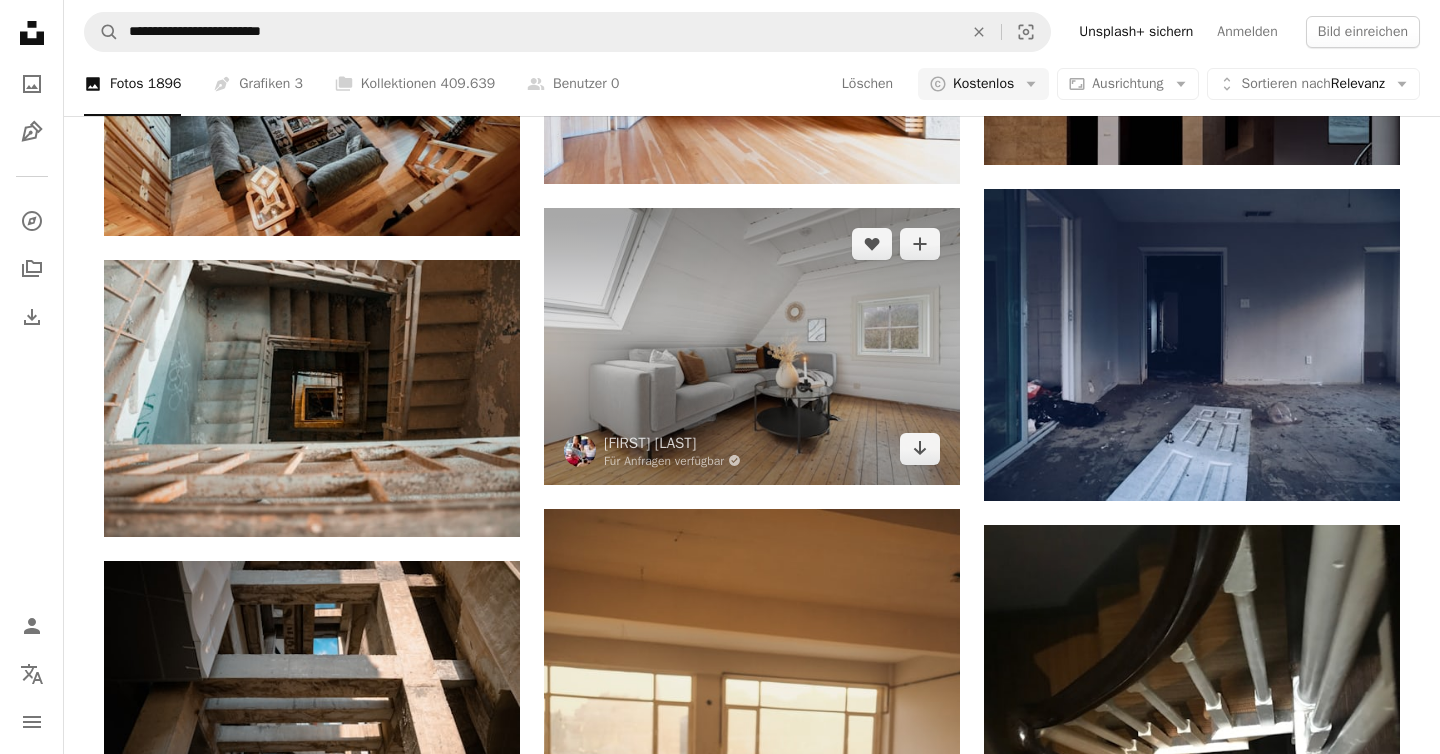 scroll, scrollTop: 17941, scrollLeft: 0, axis: vertical 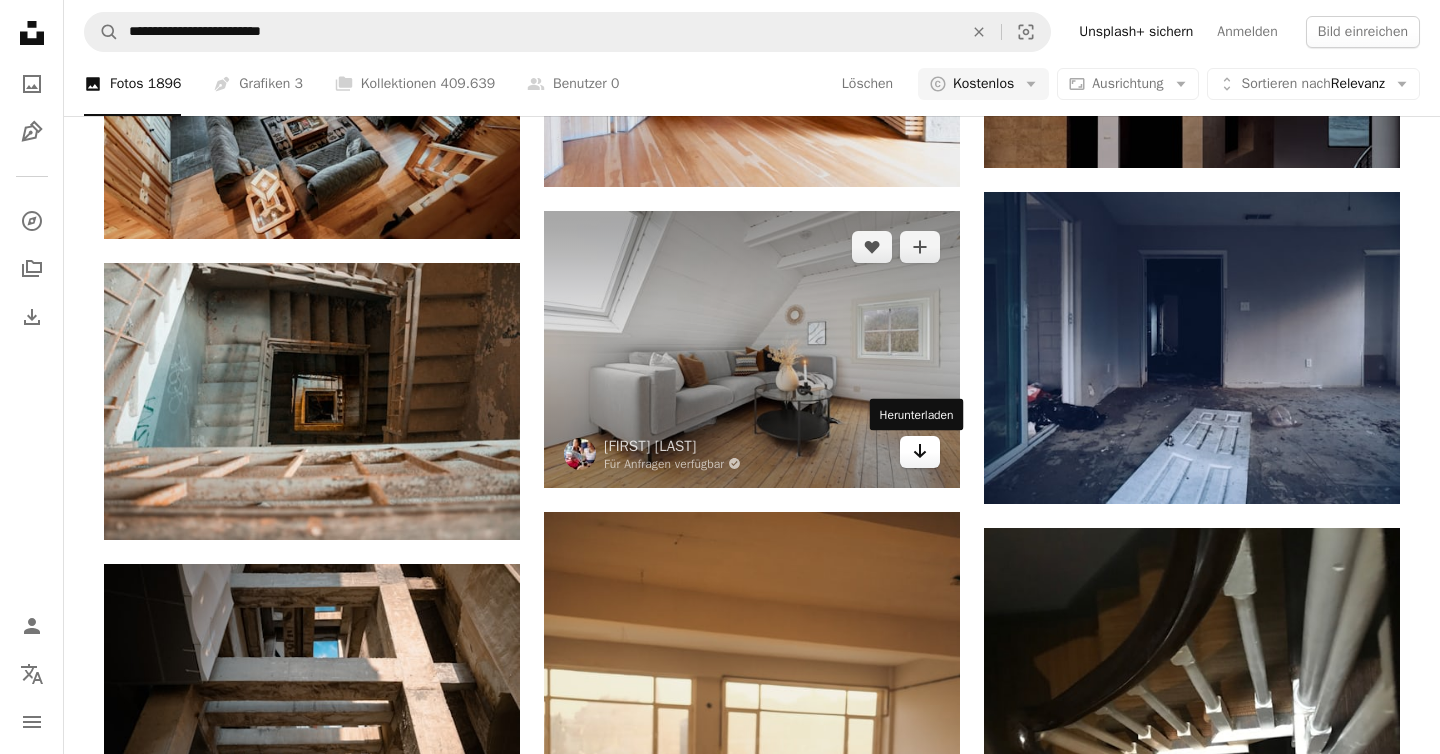 click on "Arrow pointing down" 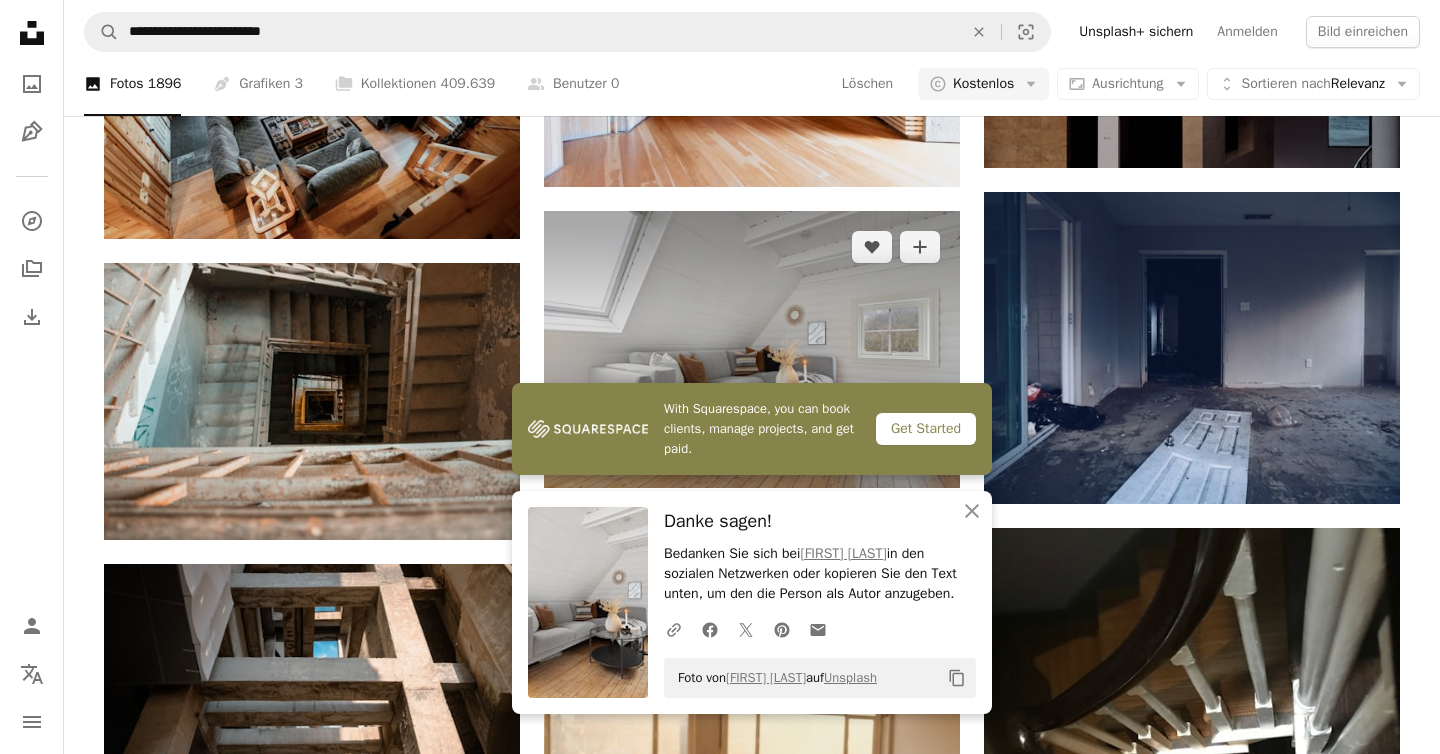 click at bounding box center [752, 349] 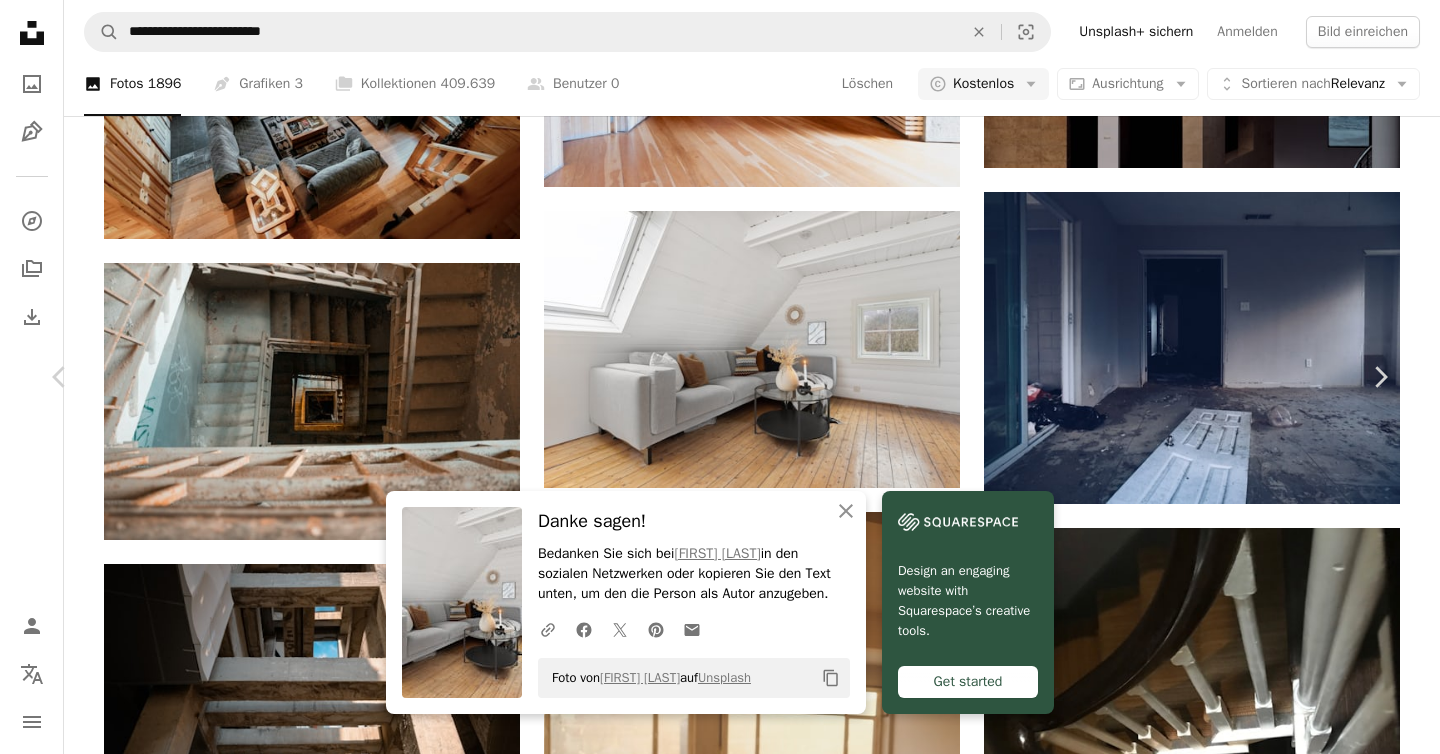click on "An X shape" at bounding box center [20, 20] 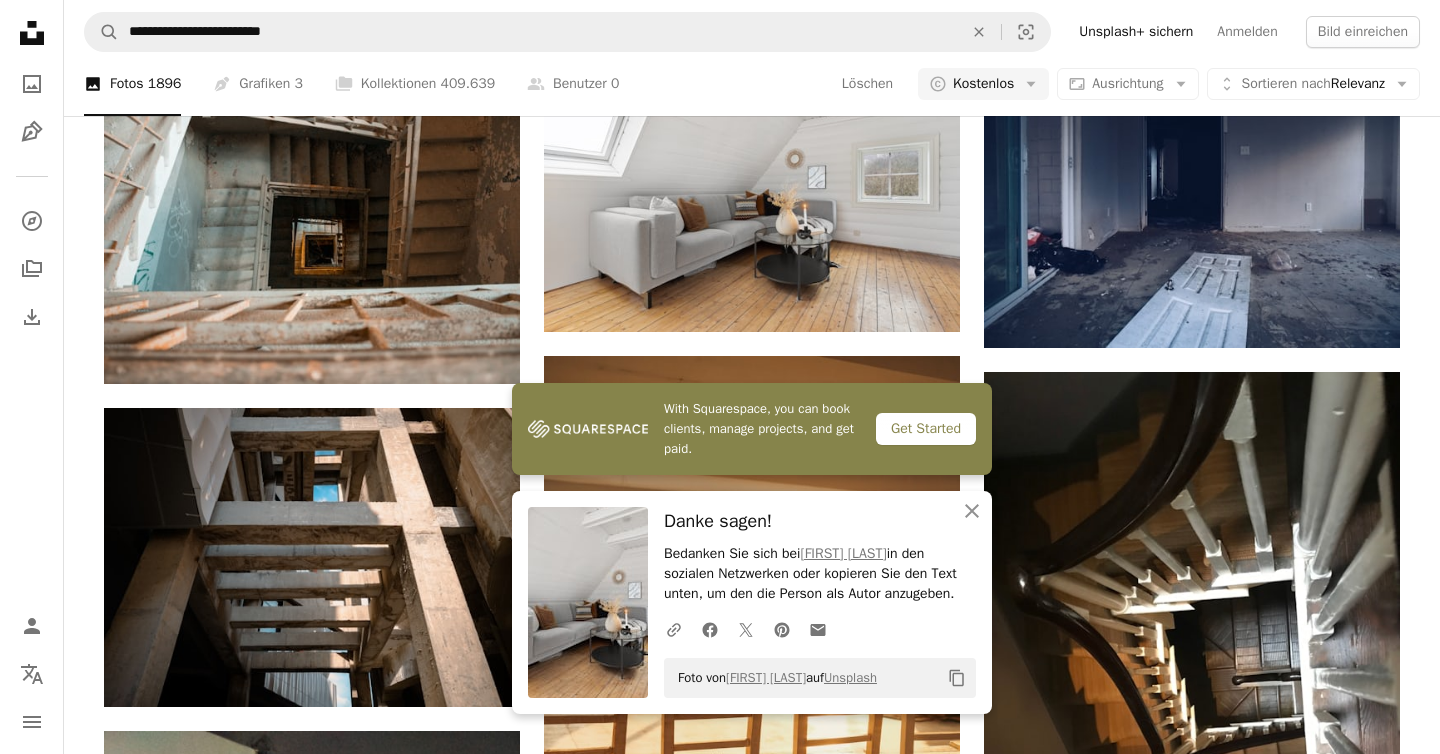 scroll, scrollTop: 18096, scrollLeft: 0, axis: vertical 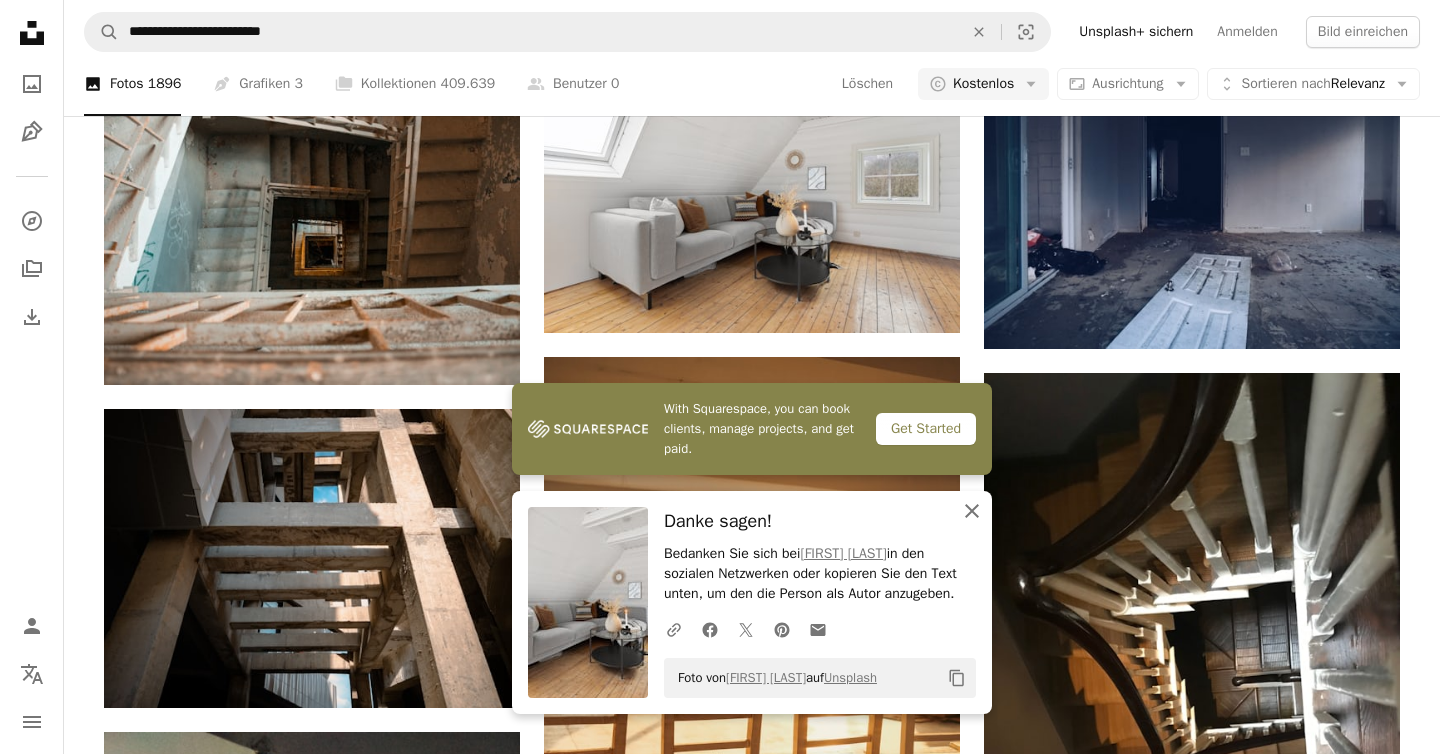 click on "An X shape" 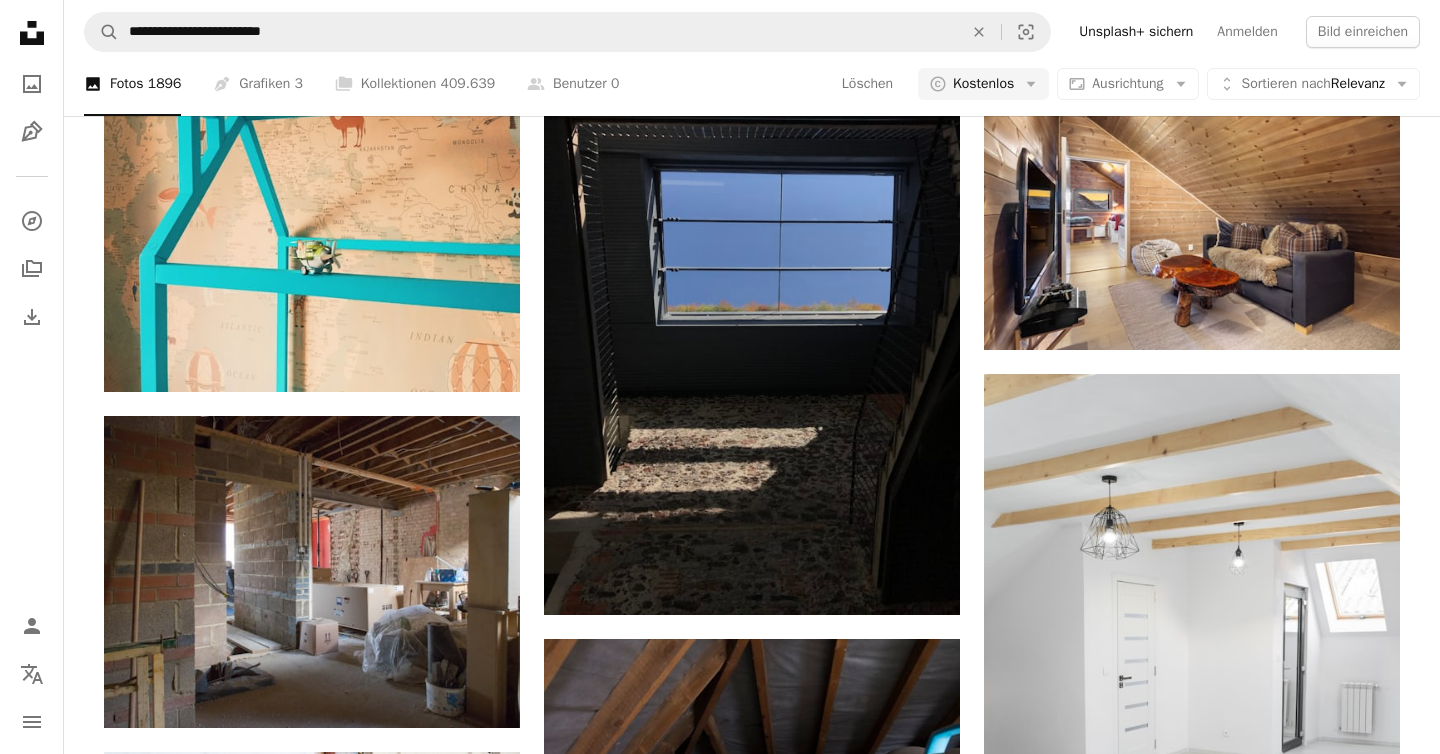scroll, scrollTop: 19560, scrollLeft: 0, axis: vertical 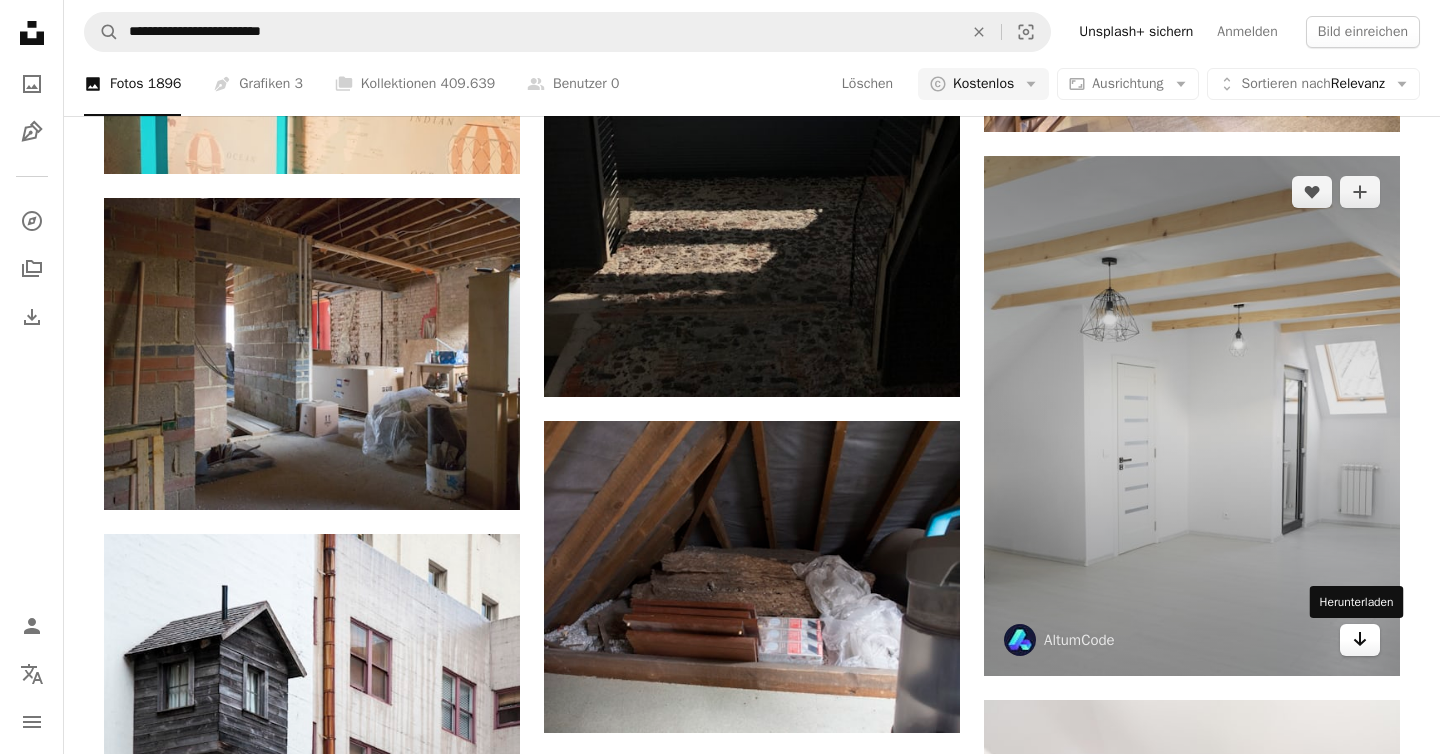 click on "Arrow pointing down" at bounding box center (1360, 640) 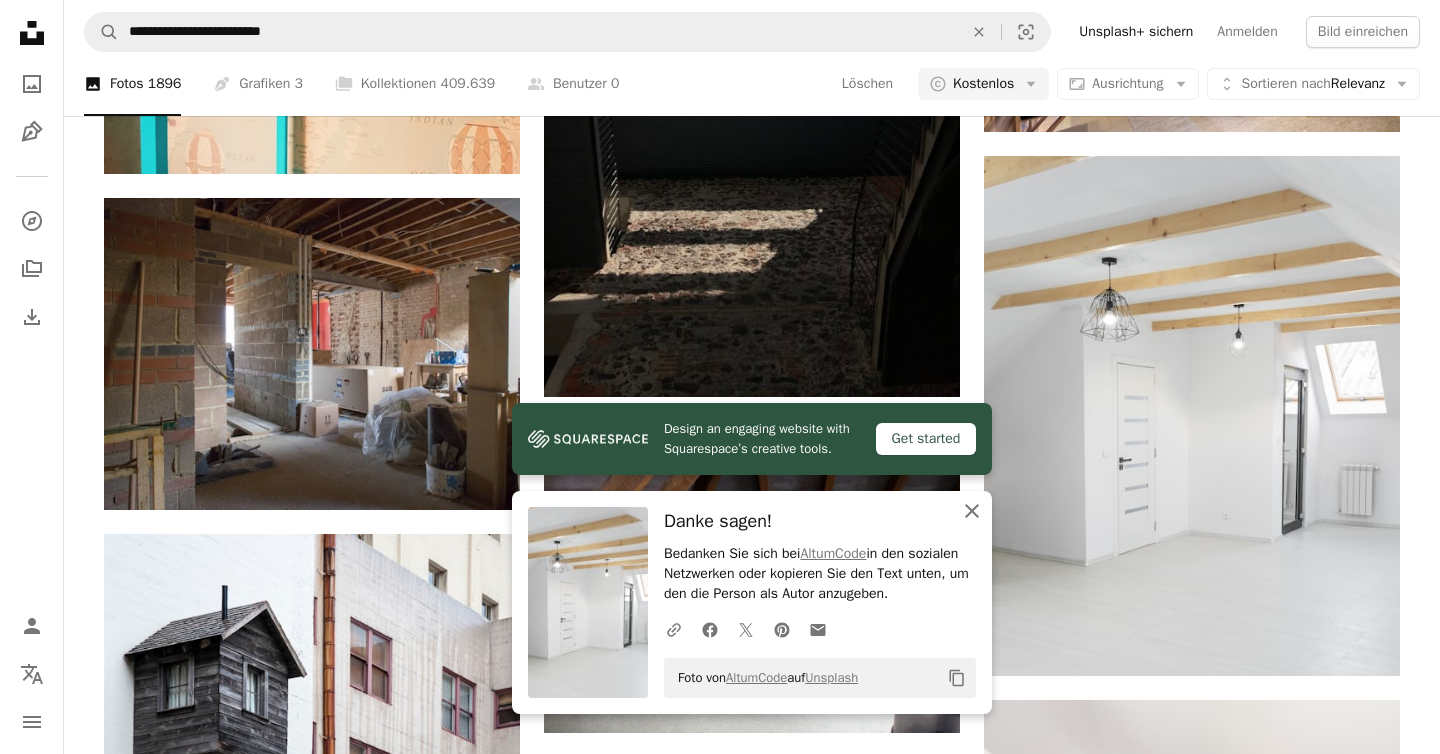 click on "An X shape" 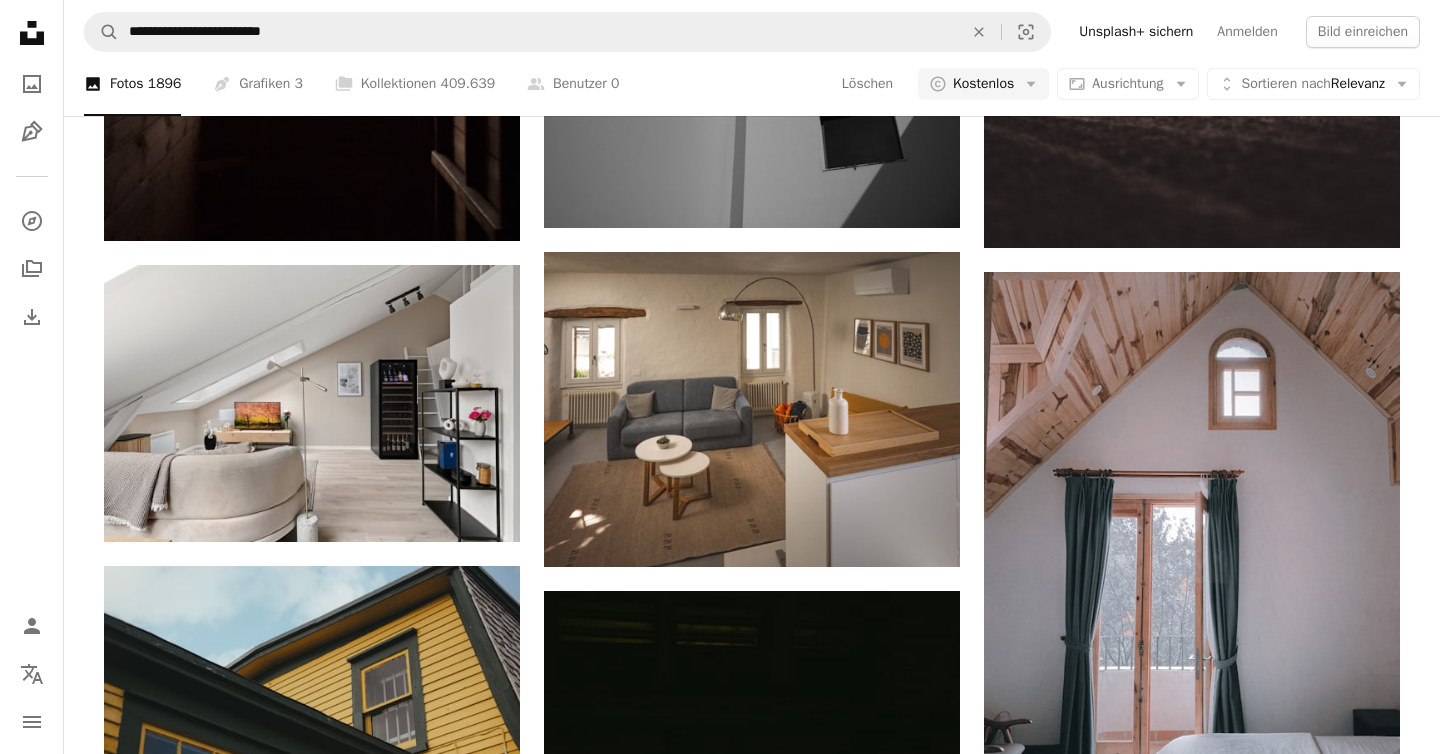 scroll, scrollTop: 29313, scrollLeft: 0, axis: vertical 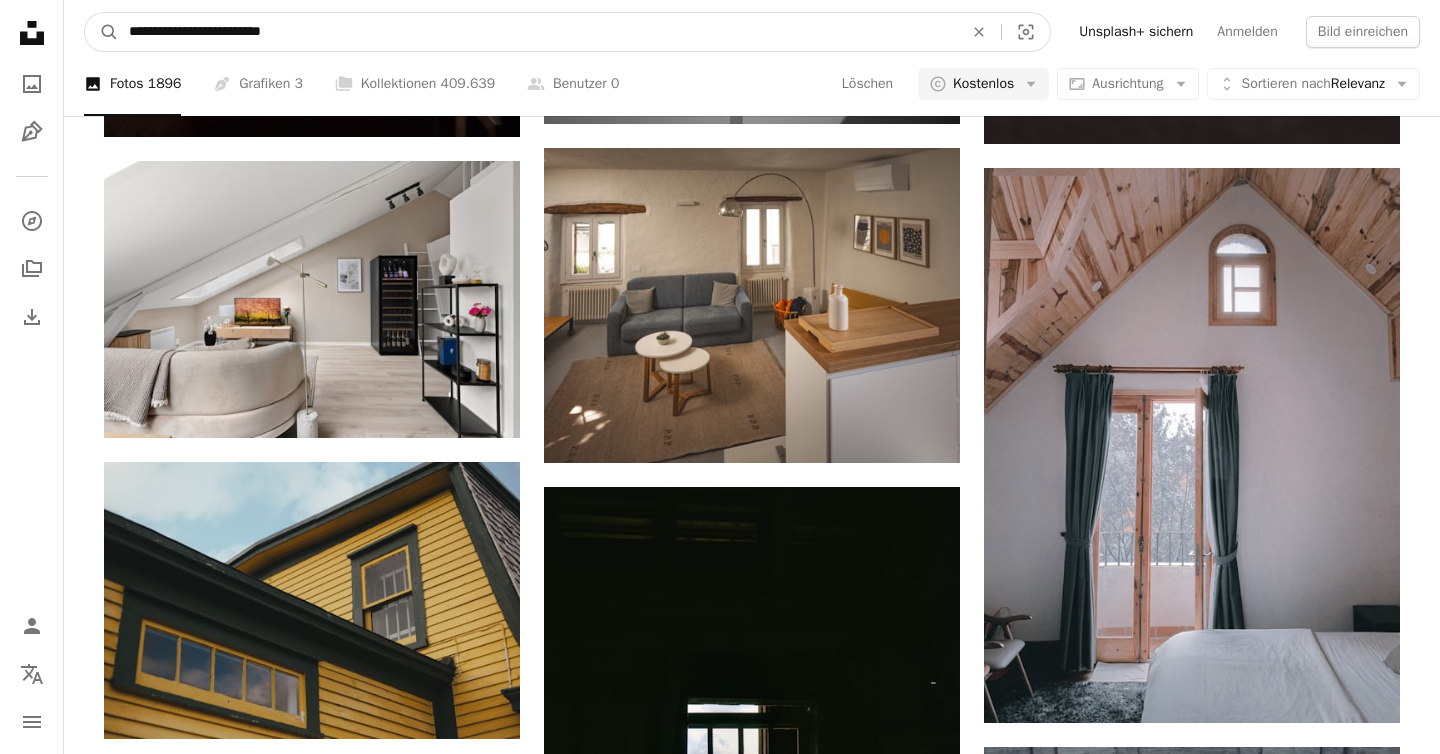 click on "**********" at bounding box center (538, 32) 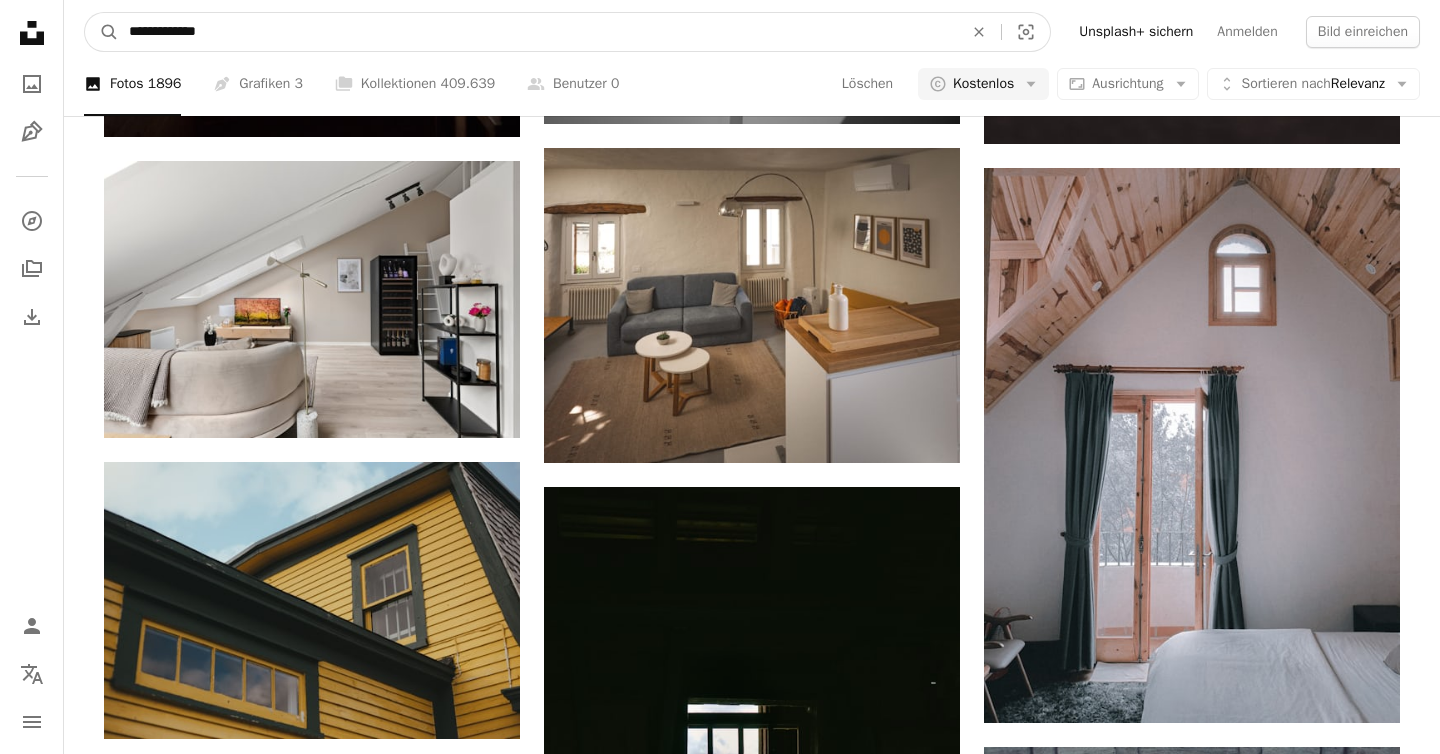 type on "**********" 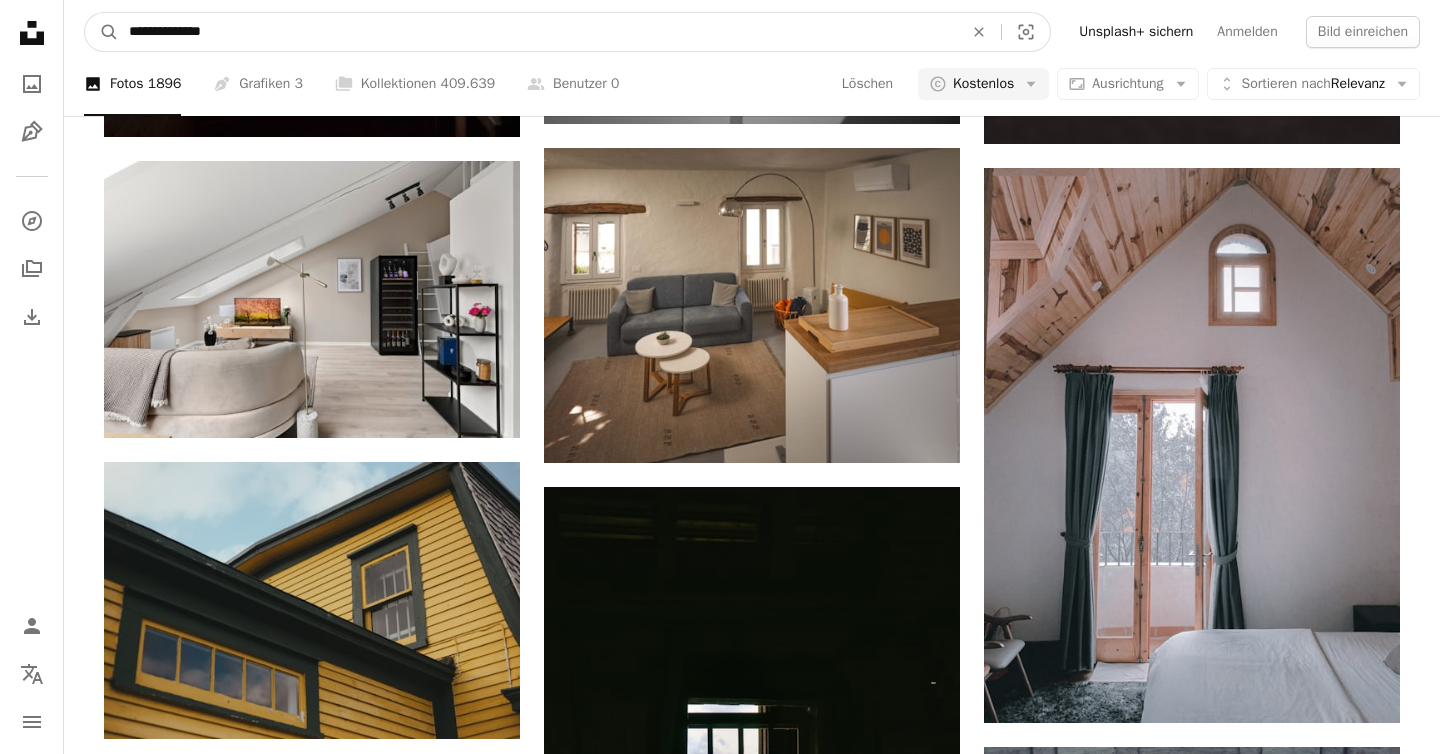 click on "A magnifying glass" at bounding box center (102, 32) 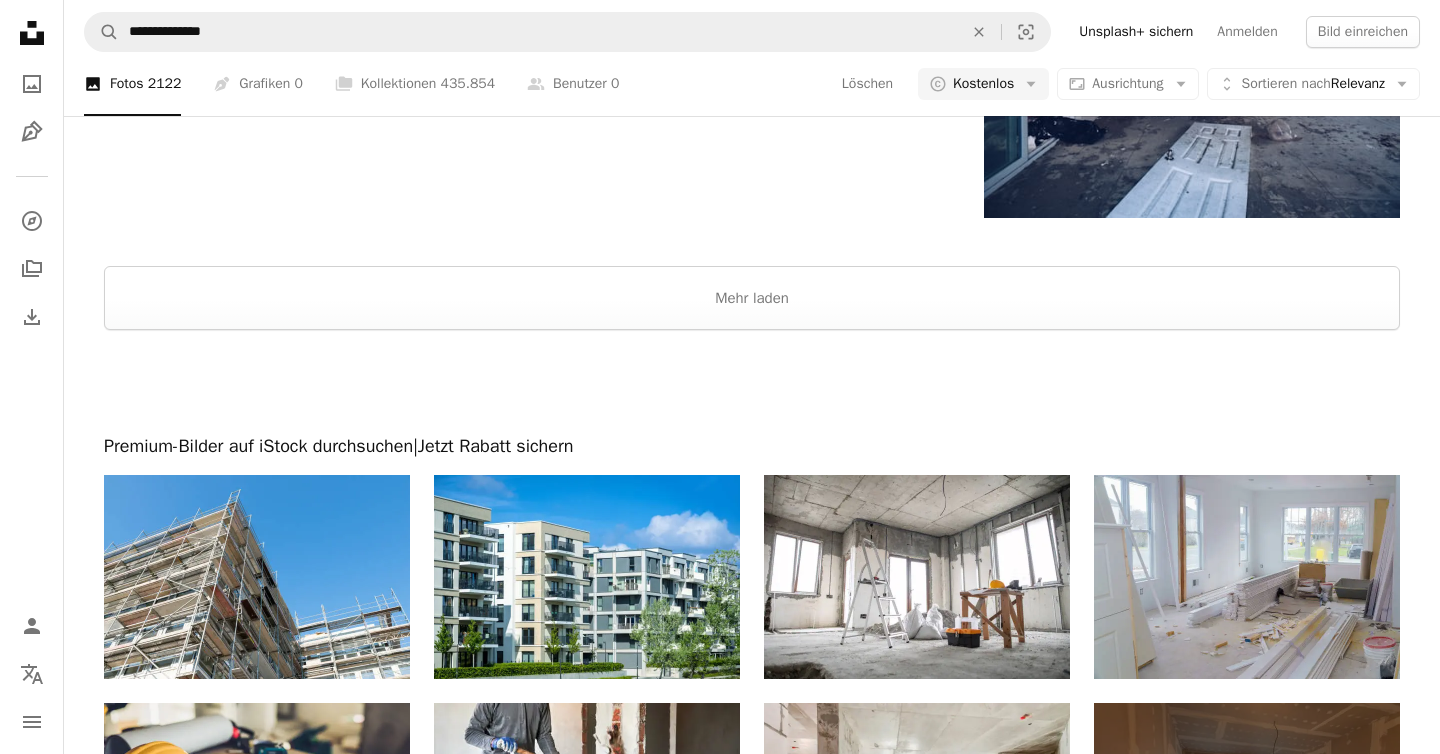 scroll, scrollTop: 3679, scrollLeft: 0, axis: vertical 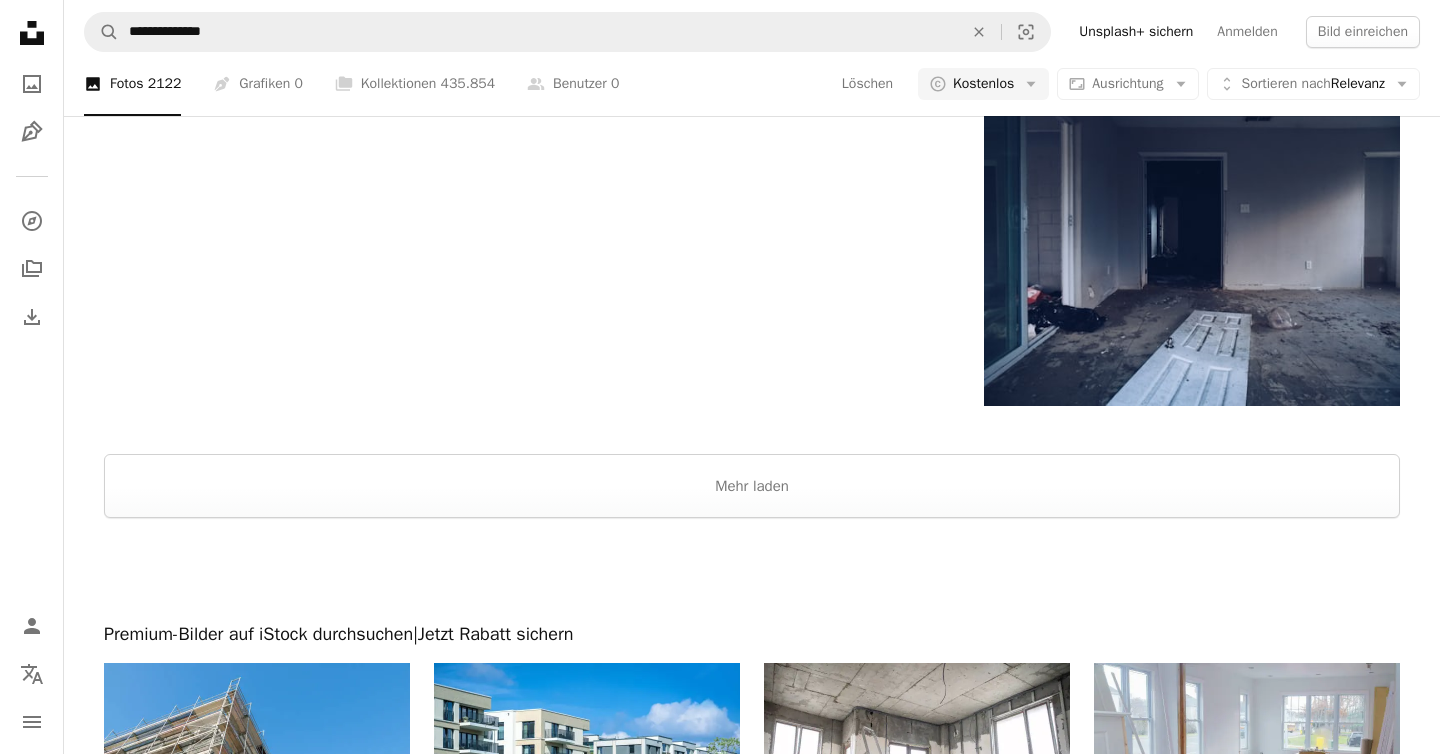 click at bounding box center (752, 570) 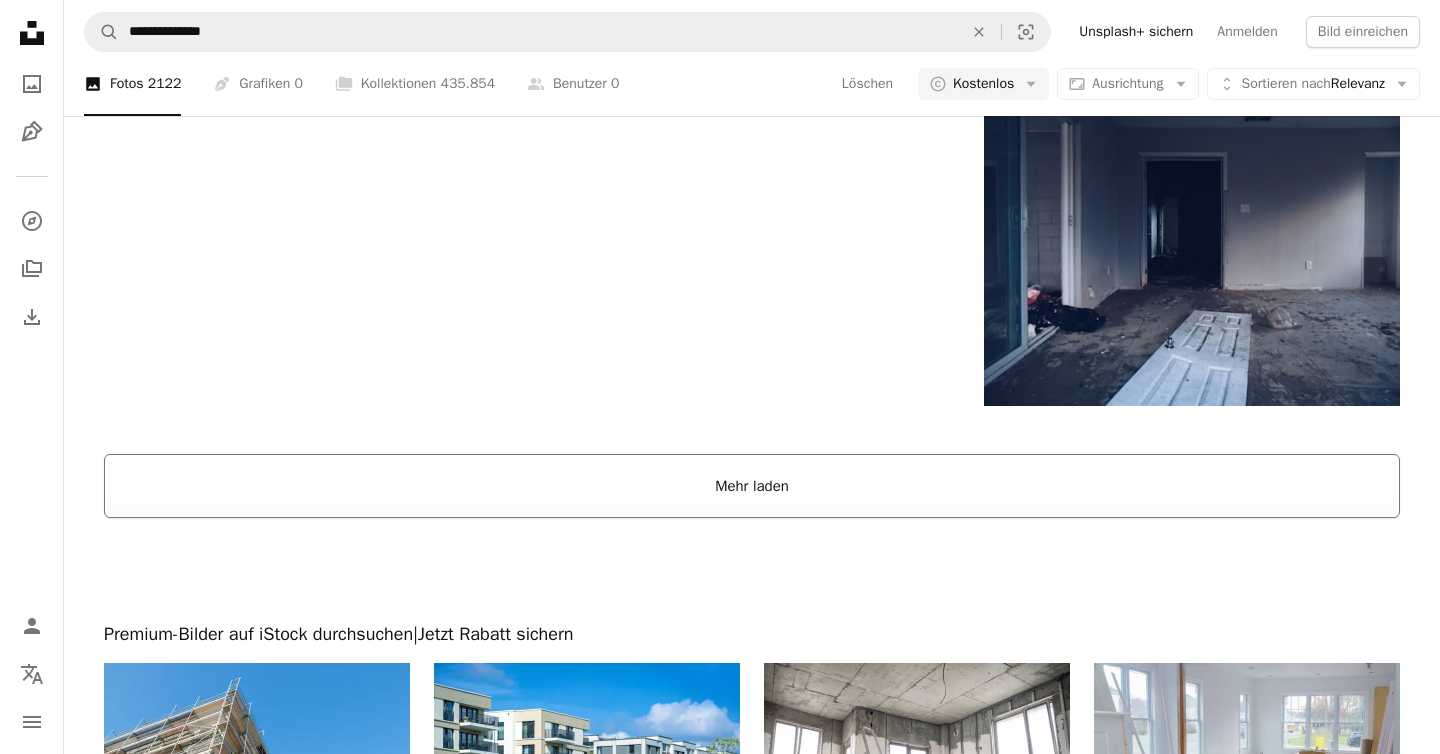 click on "Mehr laden" at bounding box center (752, 486) 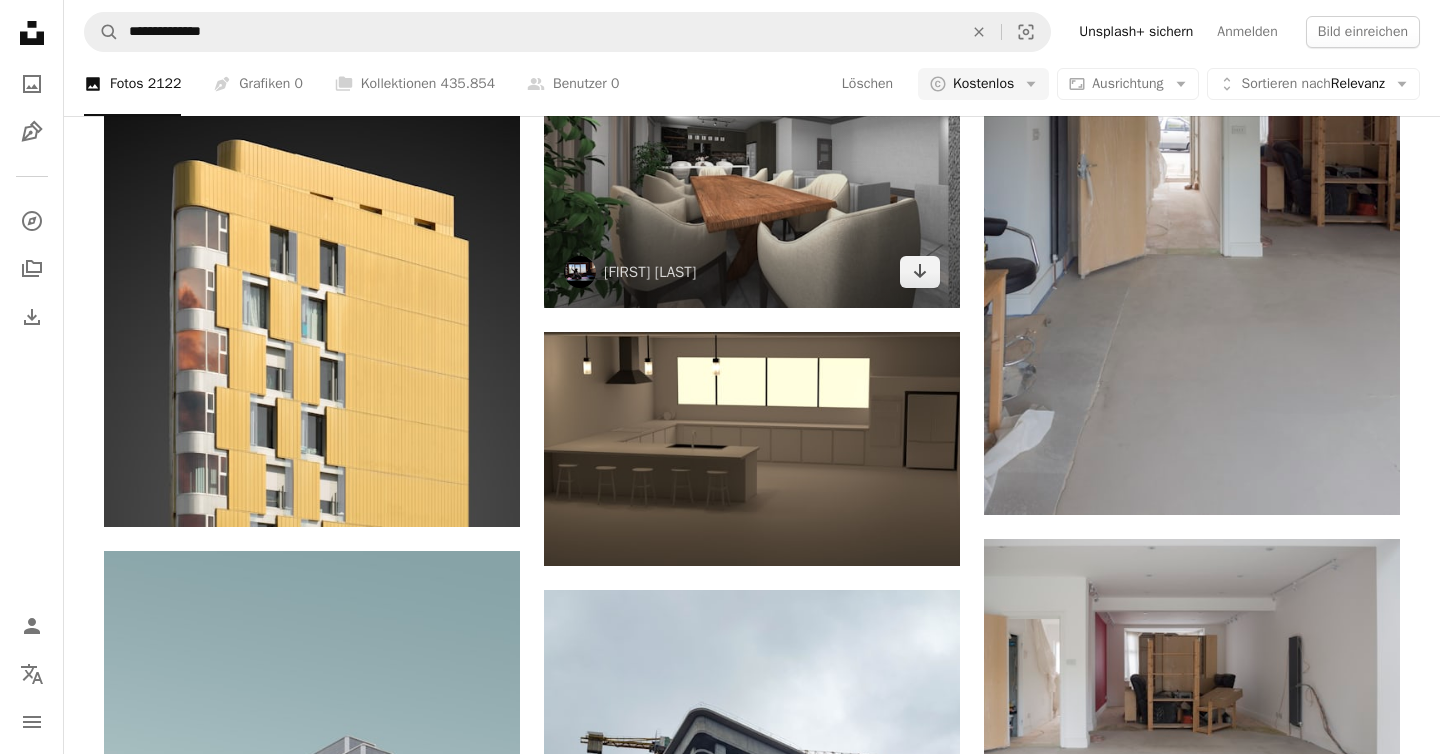 scroll, scrollTop: 4976, scrollLeft: 0, axis: vertical 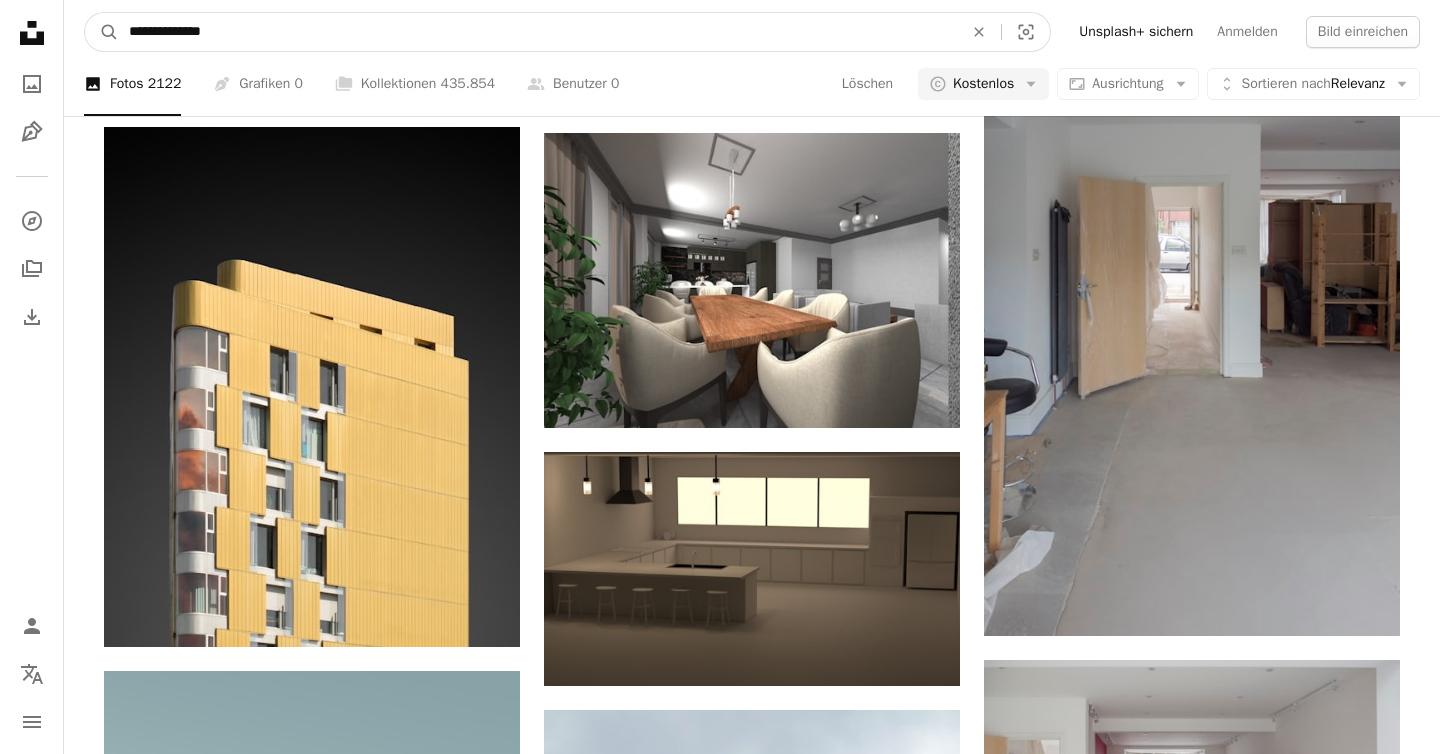 click on "**********" at bounding box center (538, 32) 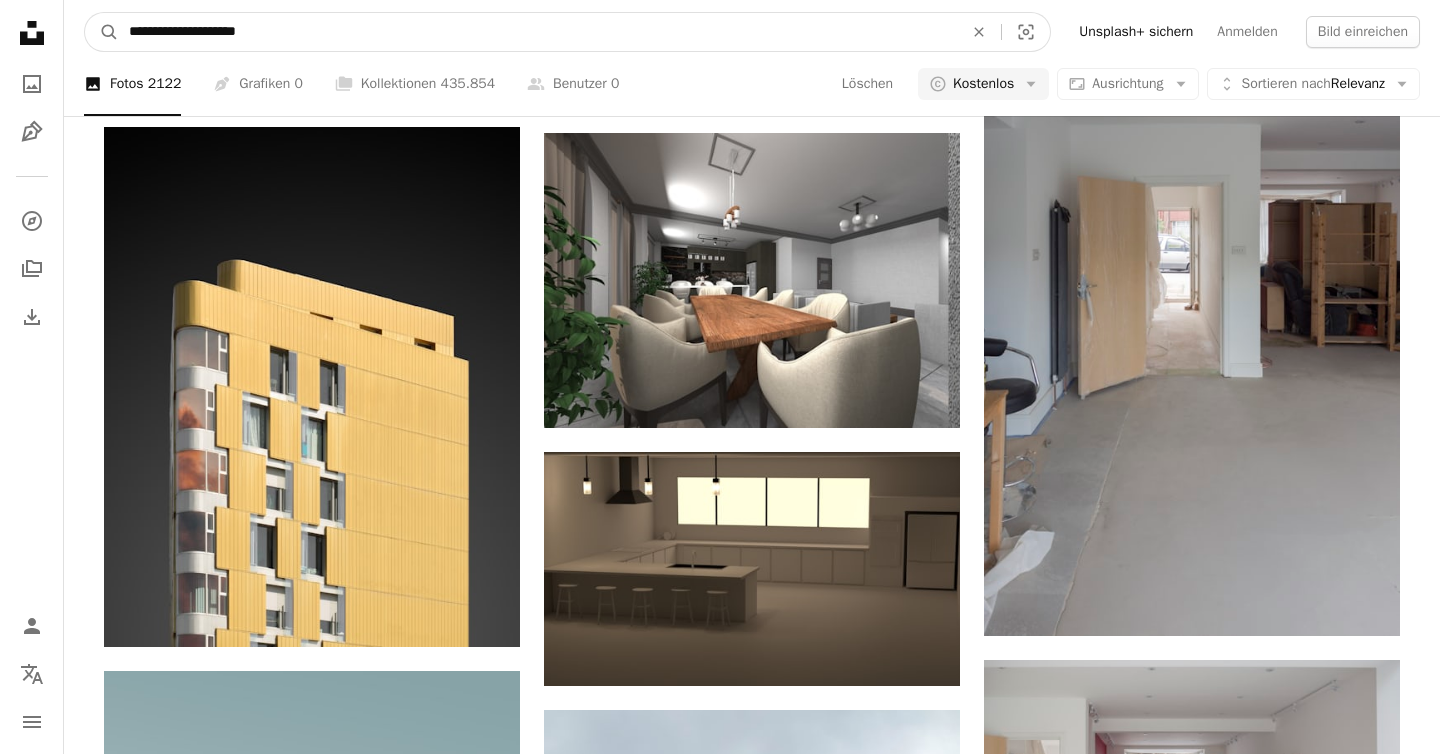 click on "**********" at bounding box center [538, 32] 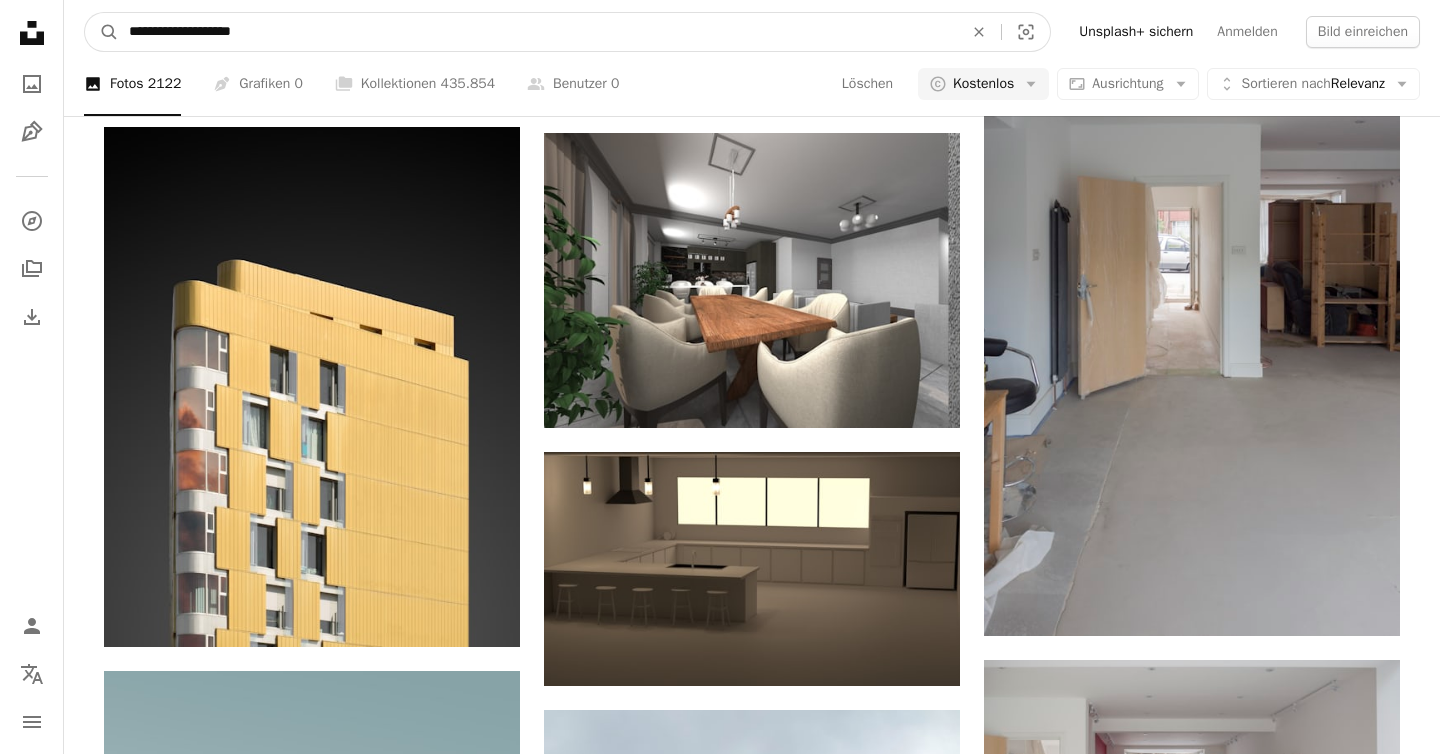 click on "A magnifying glass" at bounding box center (102, 32) 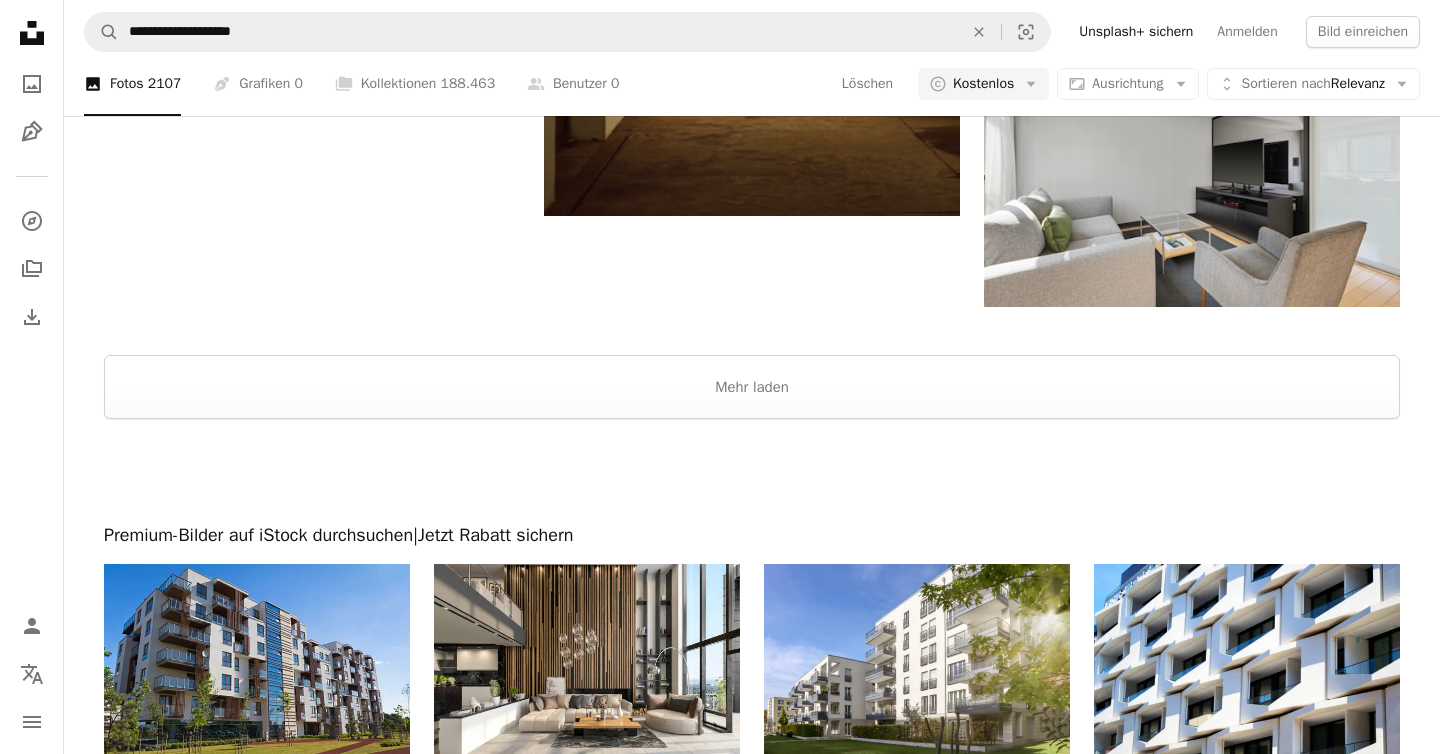 scroll, scrollTop: 3399, scrollLeft: 0, axis: vertical 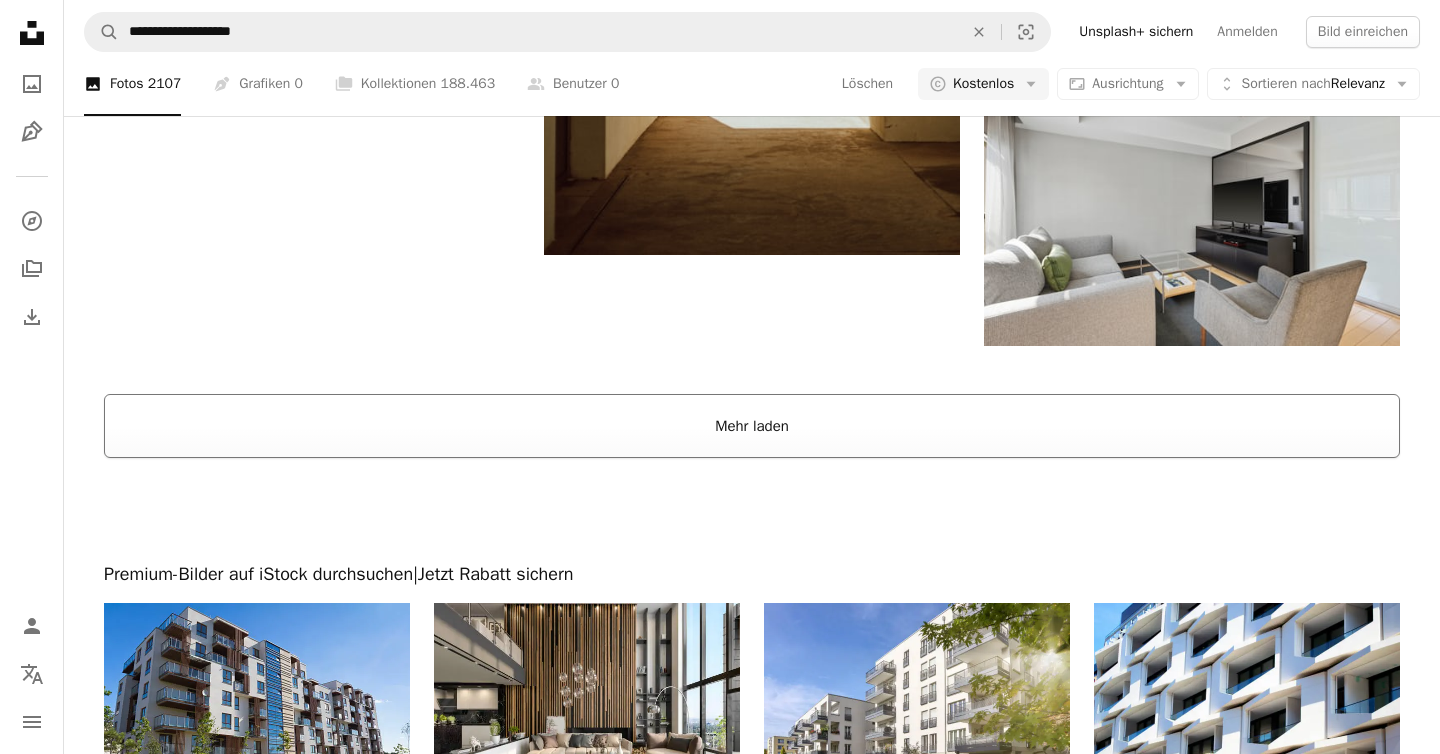 click on "Mehr laden" at bounding box center (752, 426) 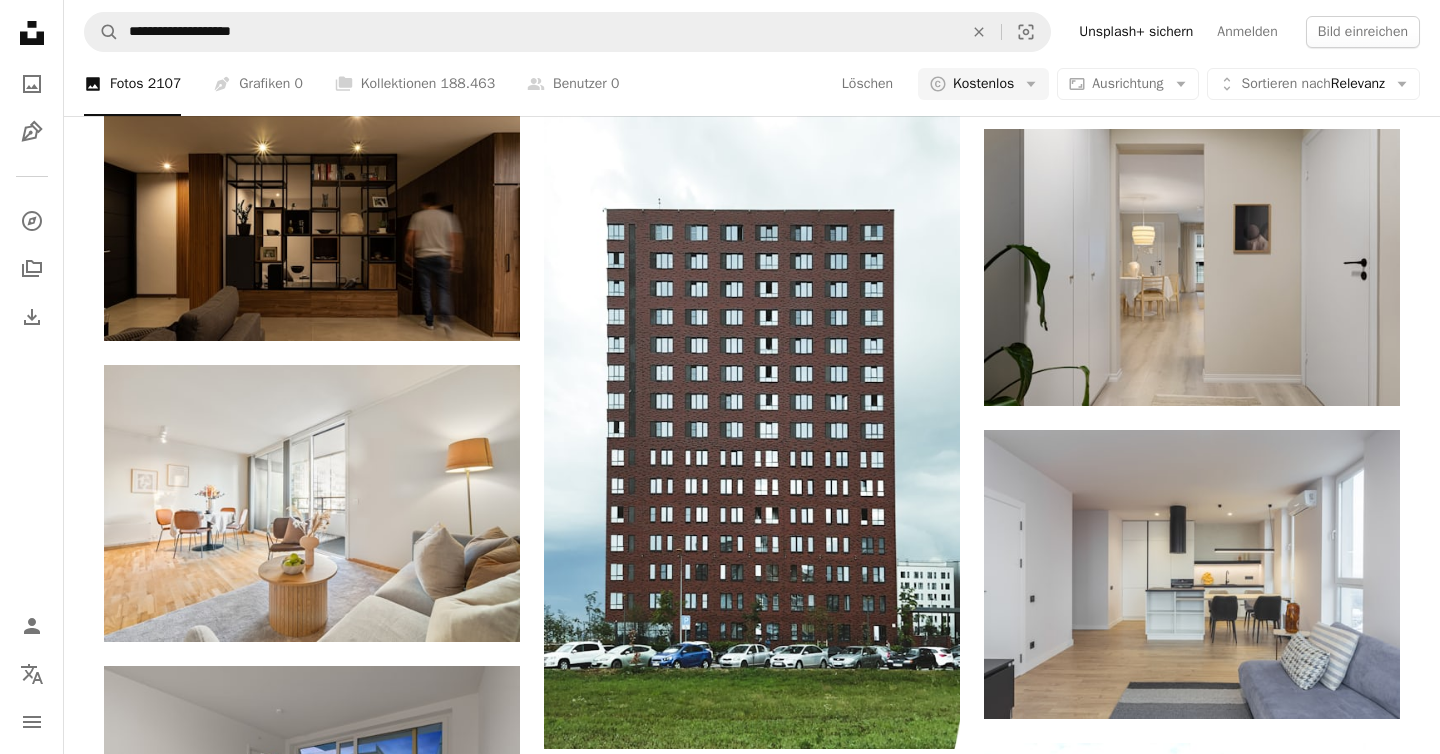 scroll, scrollTop: 12518, scrollLeft: 0, axis: vertical 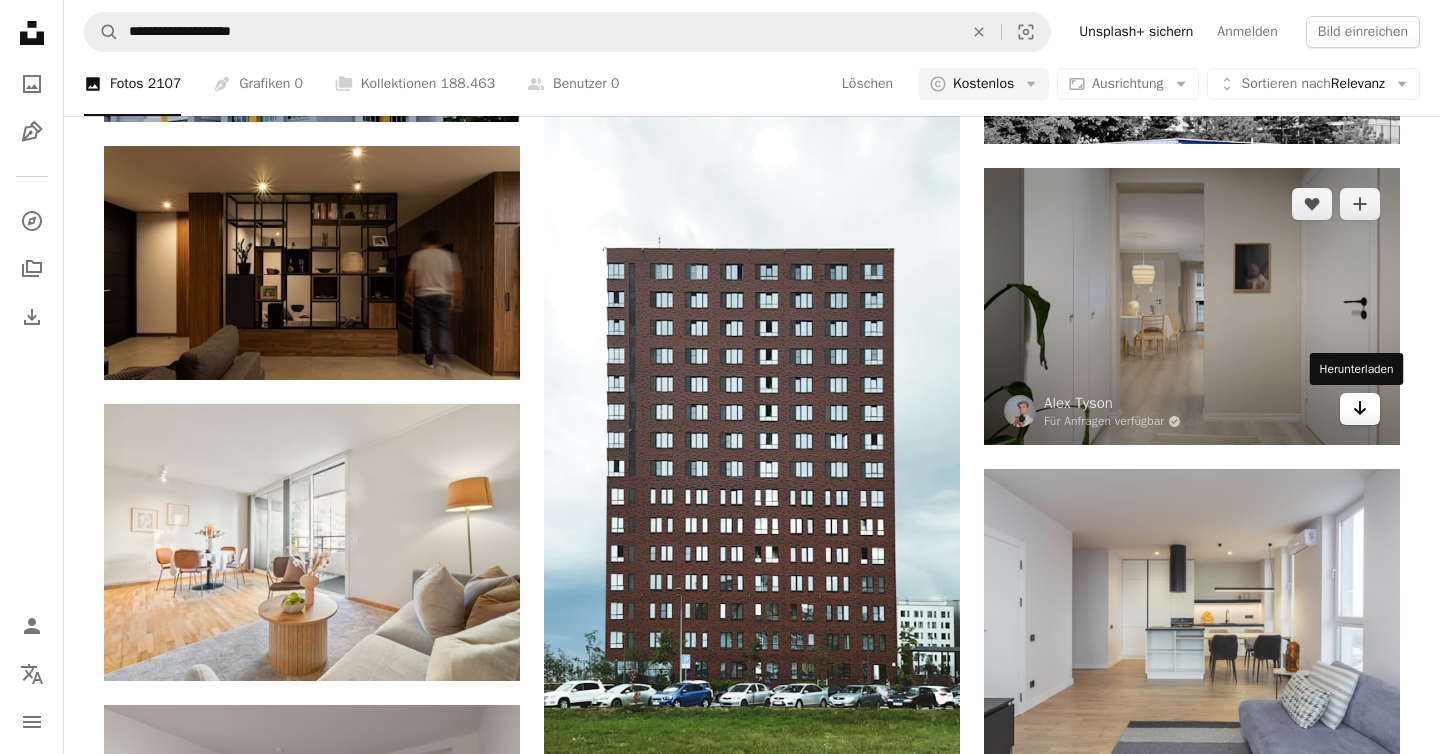 click on "Arrow pointing down" 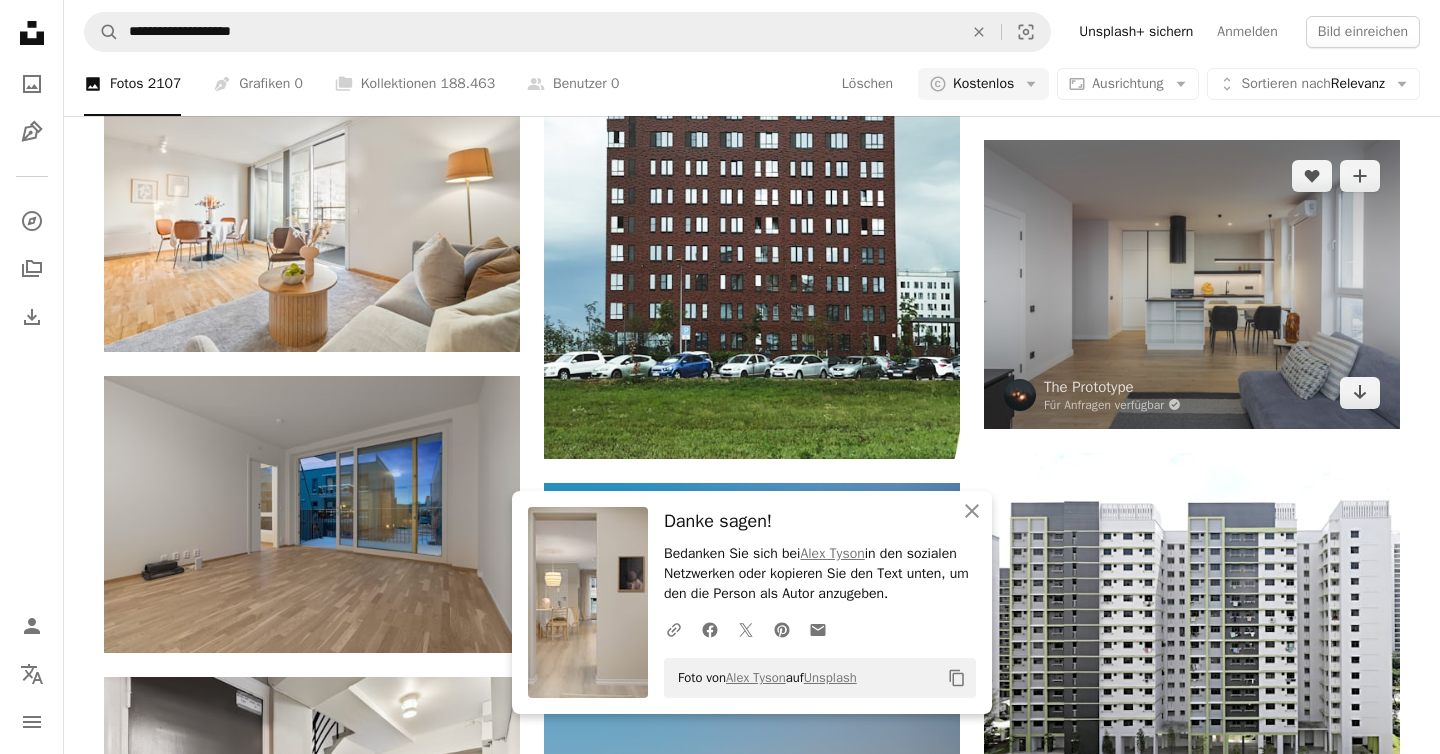 scroll, scrollTop: 12996, scrollLeft: 0, axis: vertical 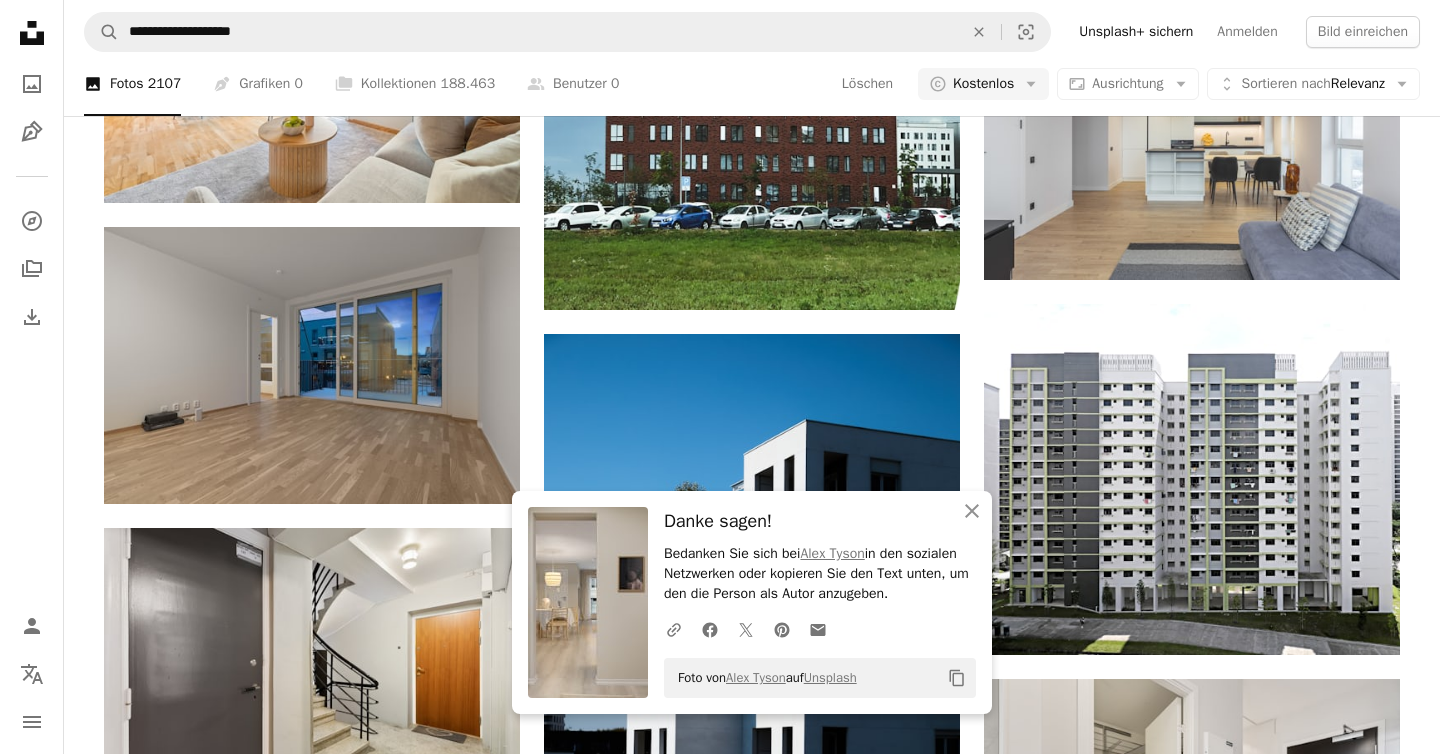 click on "A heart A plus sign [FIRST] [LAST] Arrow pointing down A heart A plus sign [FIRST] [LAST] Für Anfragen verfügbar A checkmark inside of a circle Arrow pointing down A heart A plus sign [FIRST] [LAST] Für Anfragen verfügbar A checkmark inside of a circle Arrow pointing down A heart A plus sign [FIRST] [LAST] Für Anfragen verfügbar A checkmark inside of a circle Arrow pointing down A heart A plus sign [FIRST] [LAST] Für Anfragen verfügbar A checkmark inside of a circle Arrow pointing down A heart A plus sign [FIRST] Arrow pointing down A heart A plus sign [FIRST] [LAST] Für Anfragen verfügbar A checkmark inside of a circle Arrow pointing down A heart A plus sign [FIRST] Für Anfragen verfügbar A checkmark inside of a circle Arrow pointing down A heart A plus sign [FIRST] [LAST] Für Anfragen verfügbar A checkmark inside of a circle Arrow pointing down A heart A plus sign [FIRST] [LAST] Für Anfragen verfügbar A checkmark inside of a circle Arrow pointing down Learn More A heart [FIRST]" at bounding box center [752, -3537] 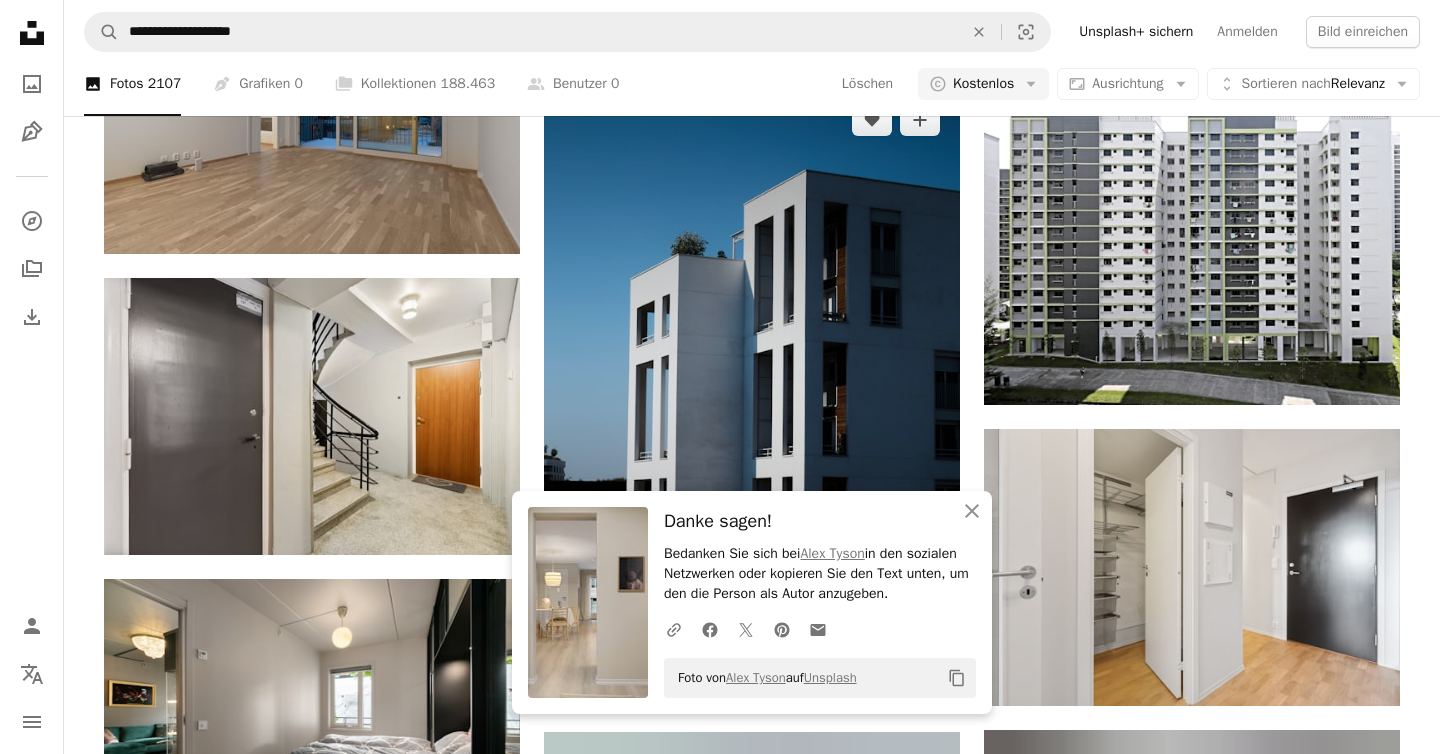 scroll, scrollTop: 13325, scrollLeft: 0, axis: vertical 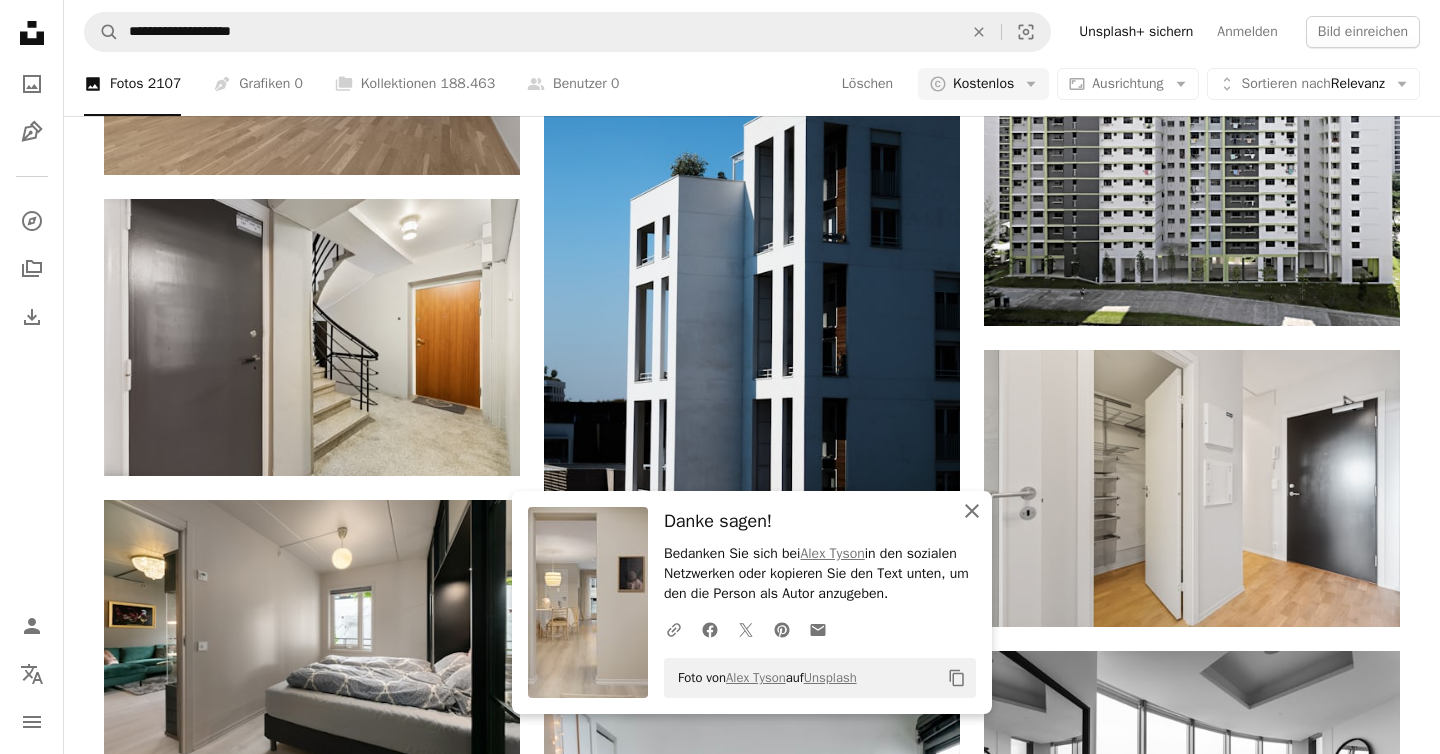 click on "An X shape" 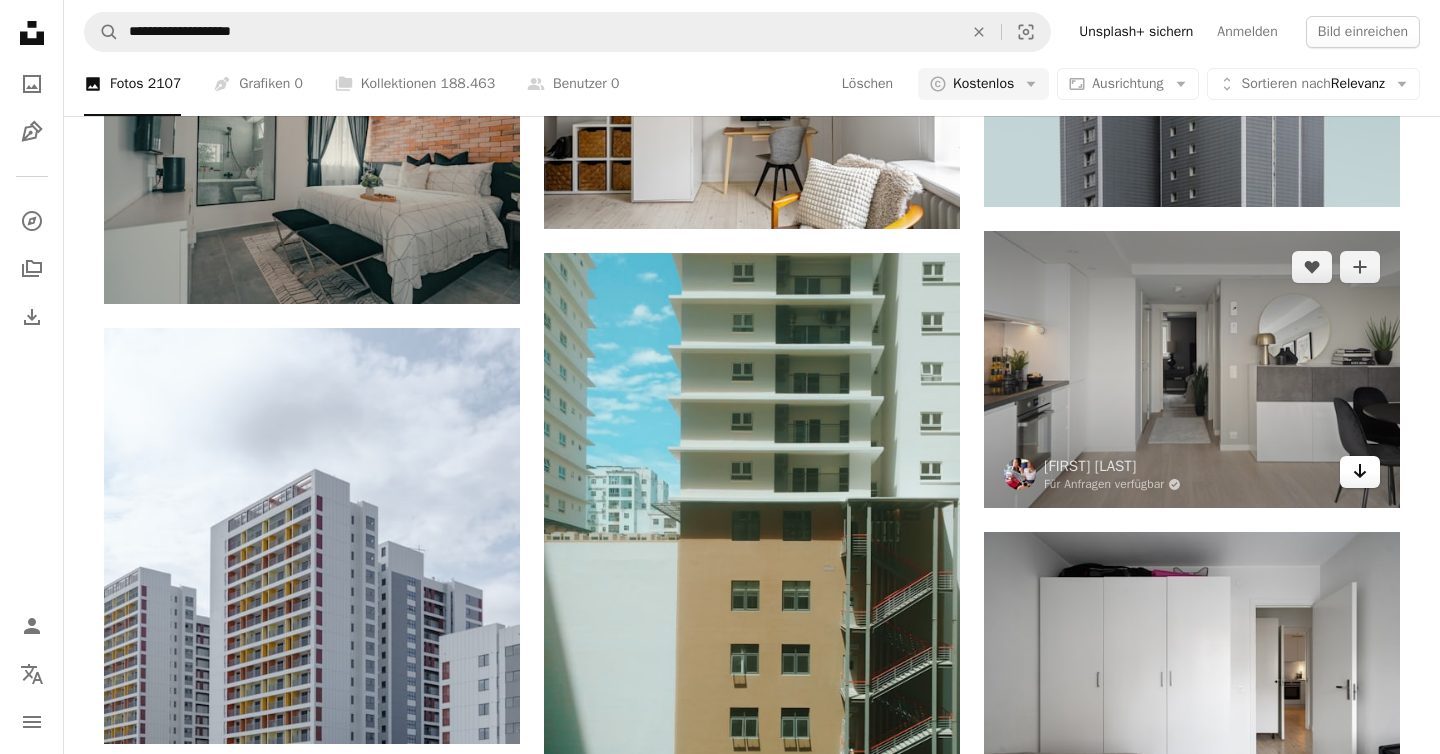 scroll, scrollTop: 18211, scrollLeft: 0, axis: vertical 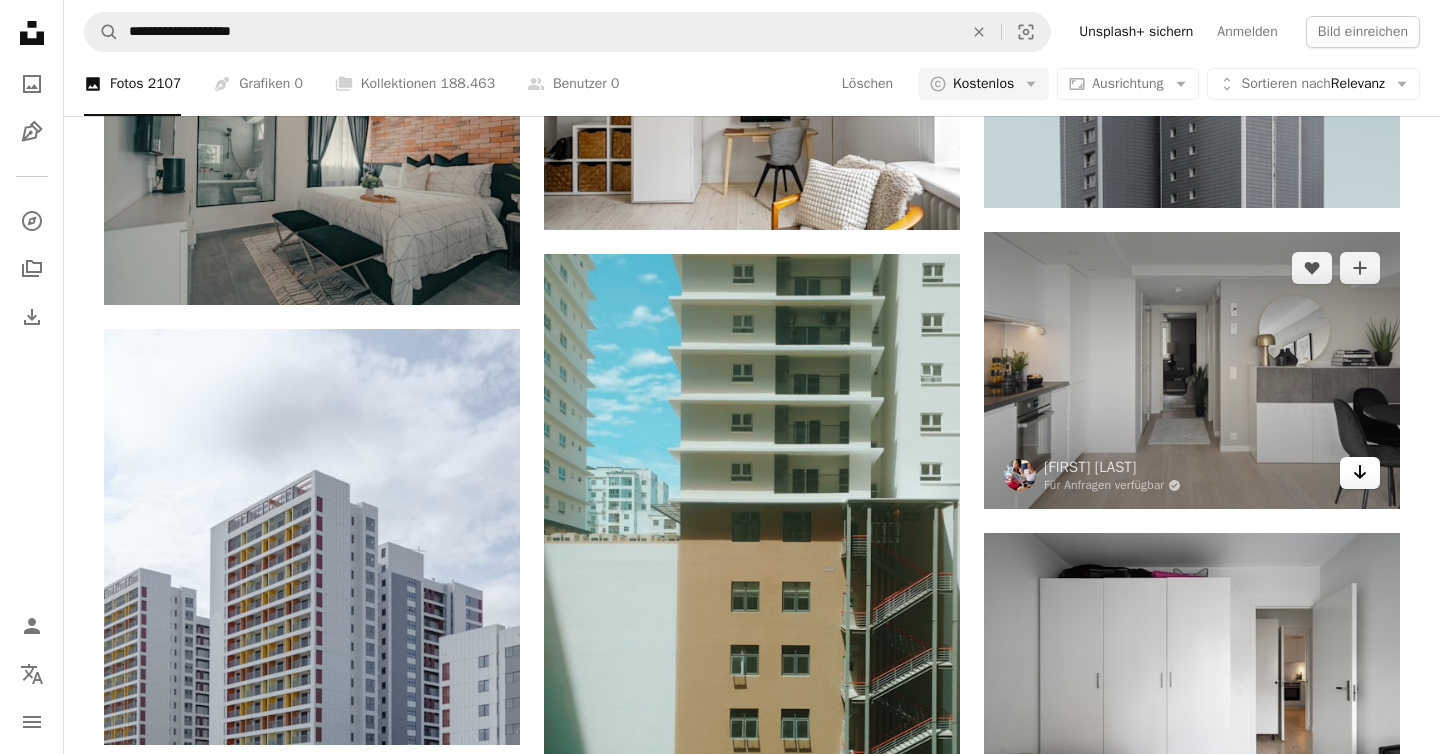 click on "Arrow pointing down" 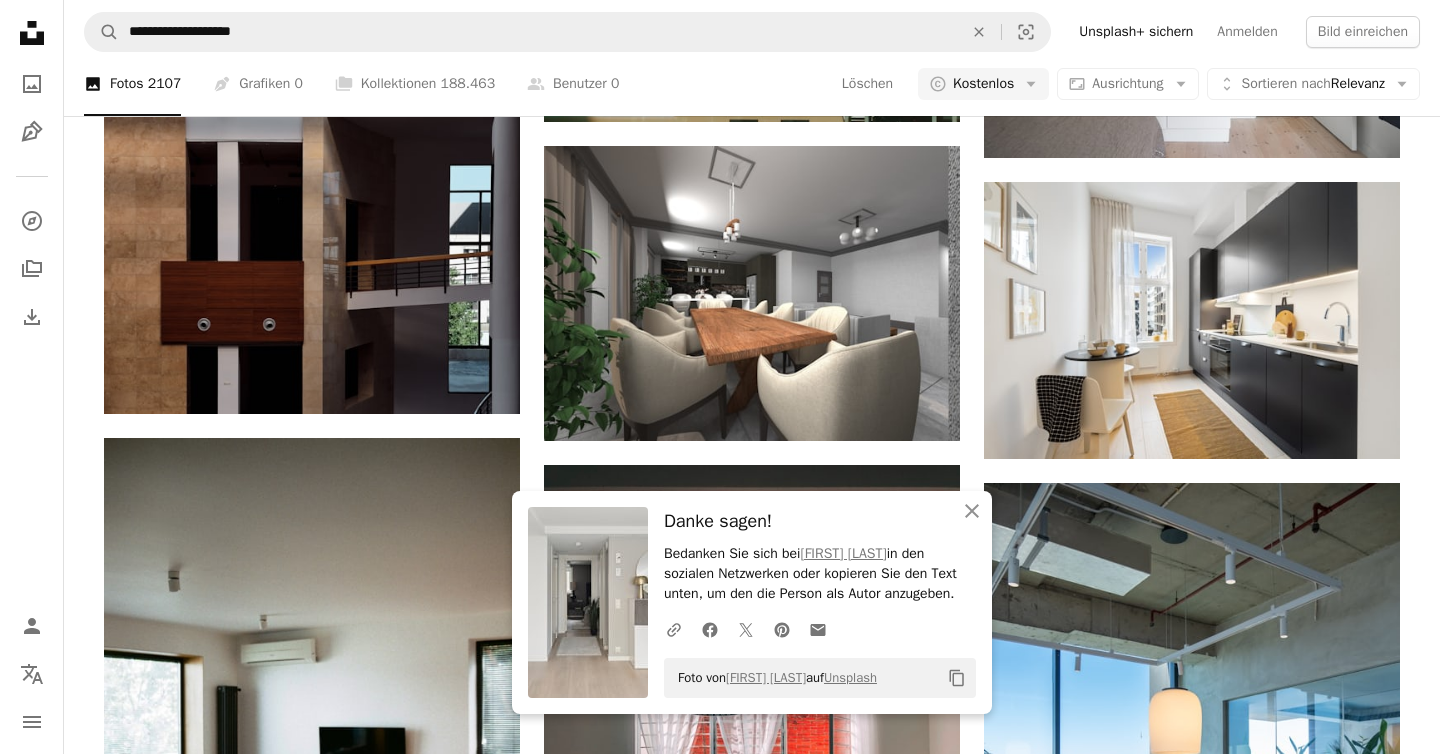 scroll, scrollTop: 18831, scrollLeft: 0, axis: vertical 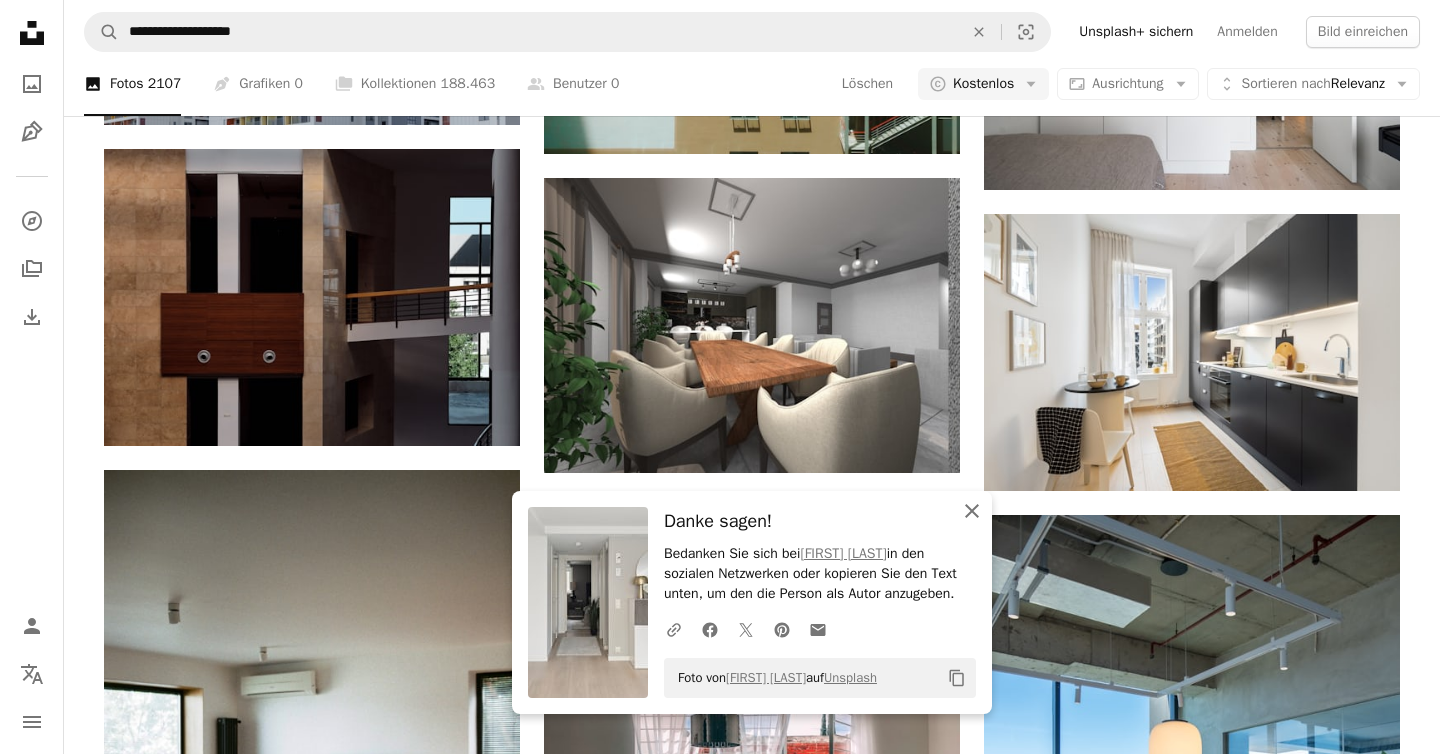 click on "An X shape" 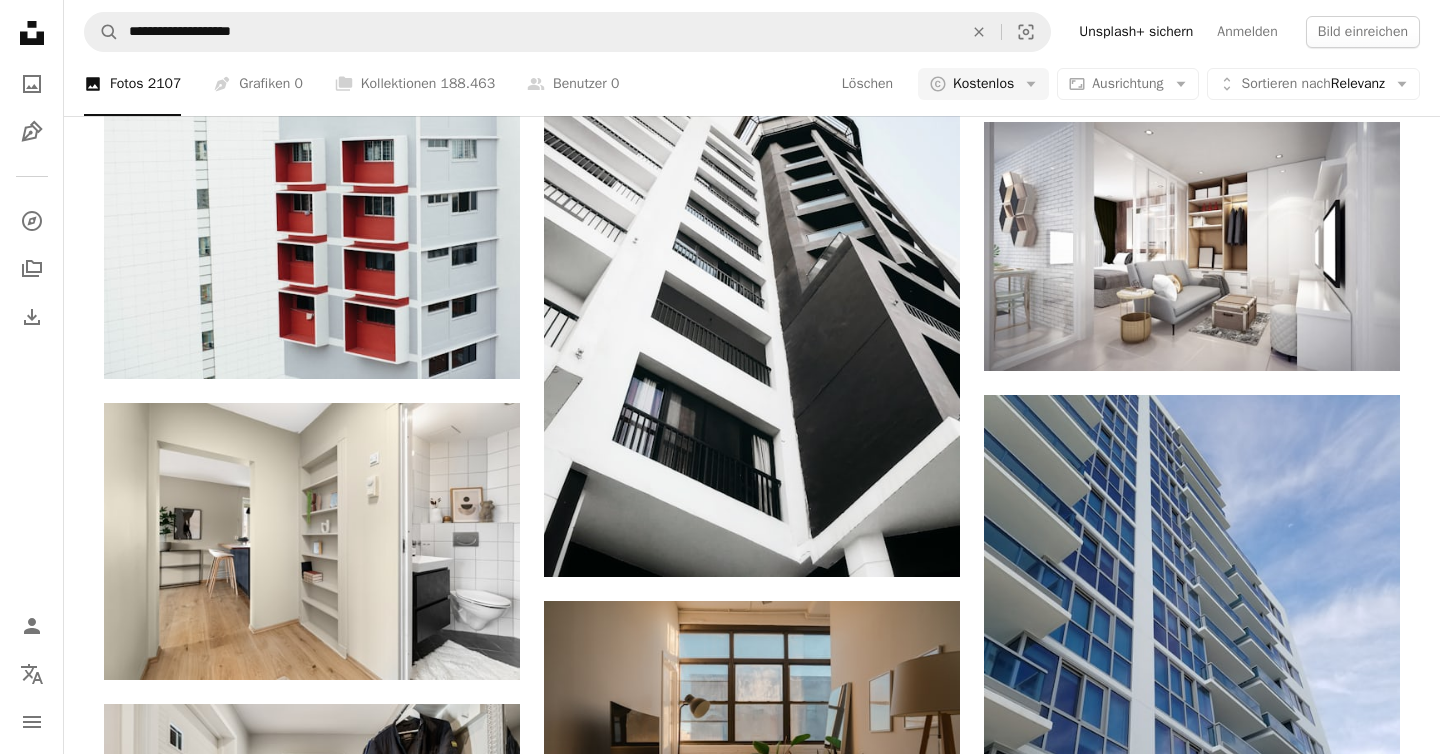 scroll, scrollTop: 23460, scrollLeft: 0, axis: vertical 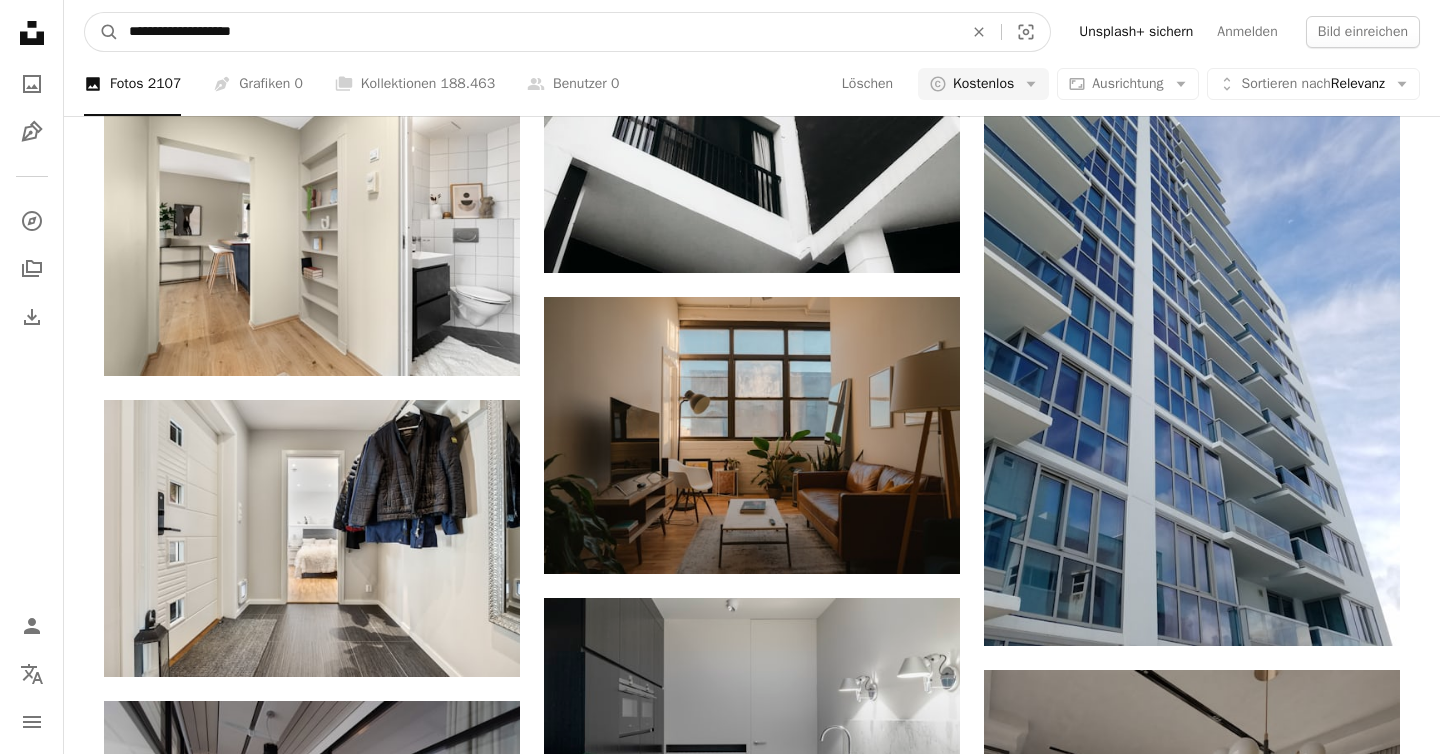 click on "**********" at bounding box center (538, 32) 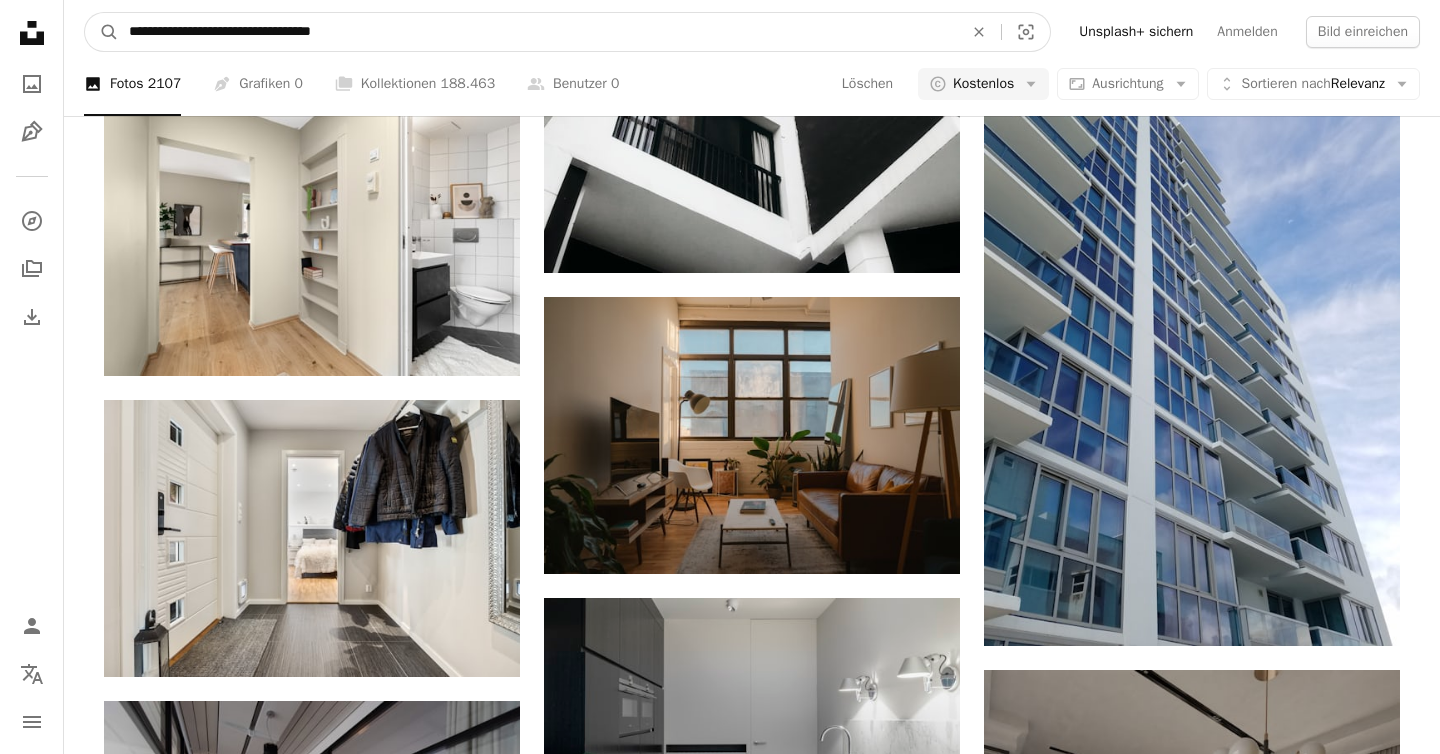type on "**********" 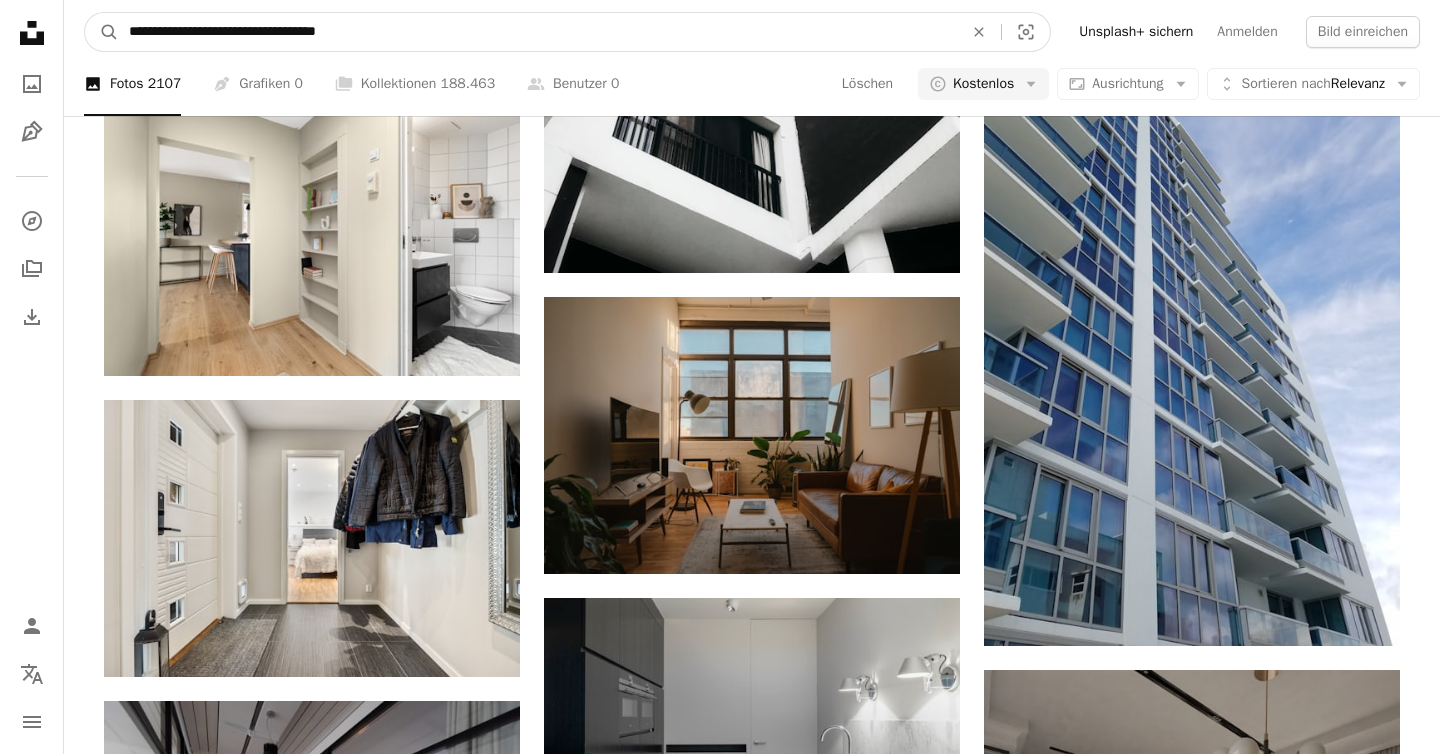 click on "A magnifying glass" at bounding box center [102, 32] 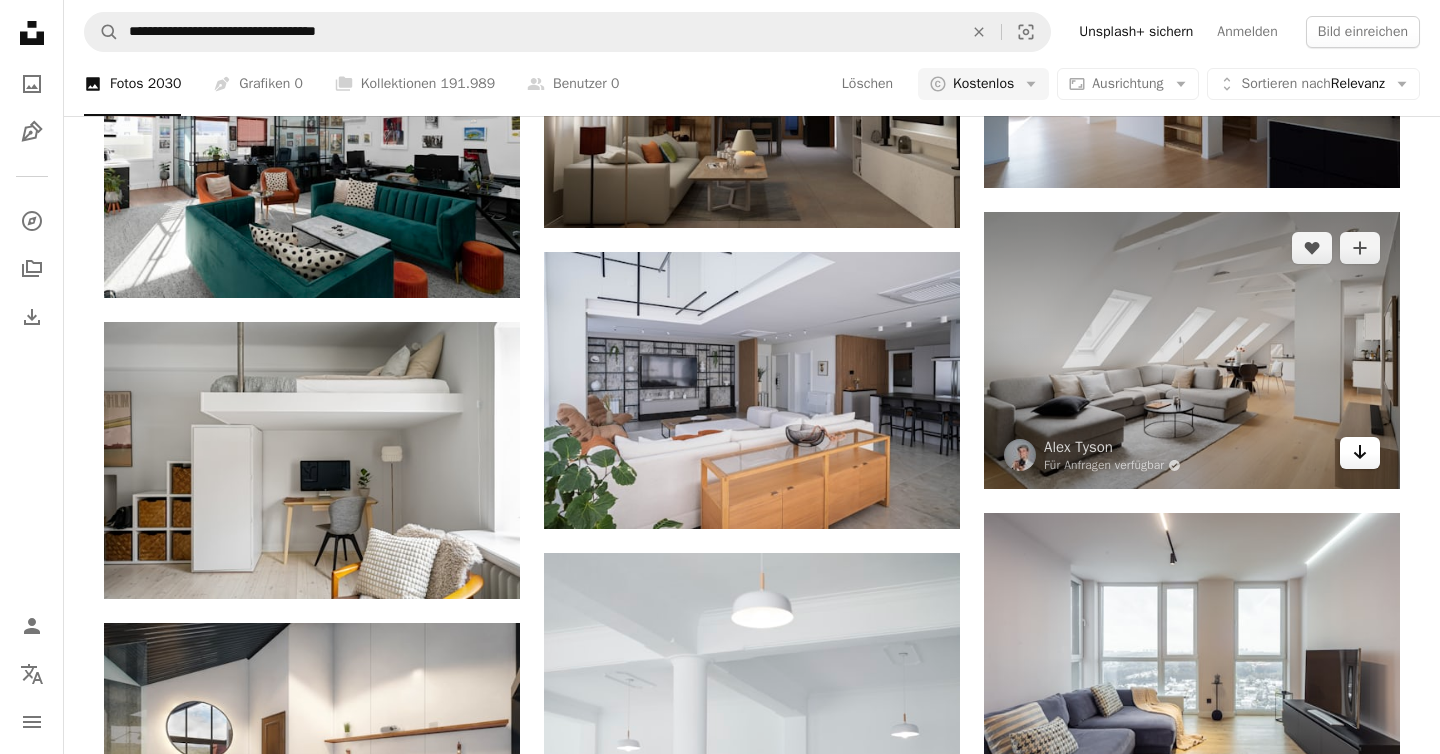 scroll, scrollTop: 1476, scrollLeft: 0, axis: vertical 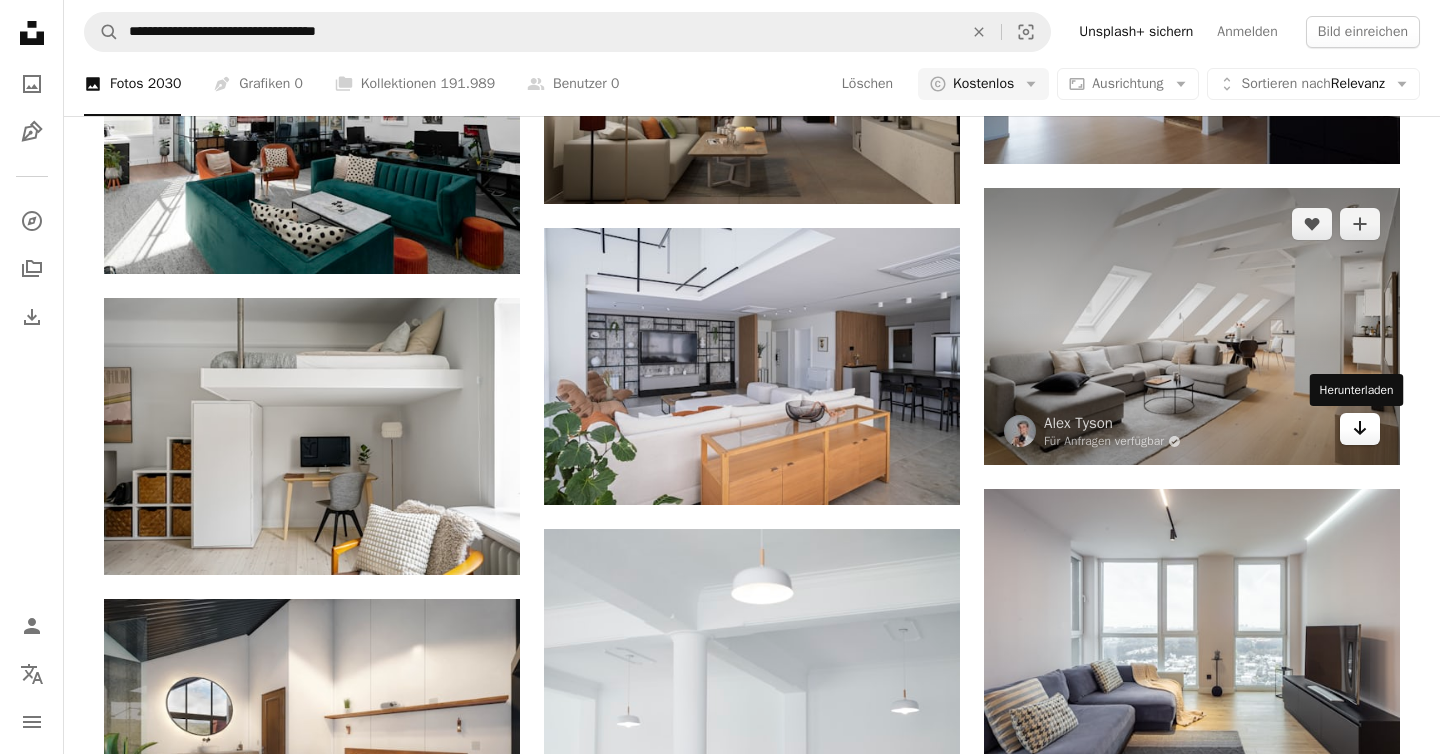 click 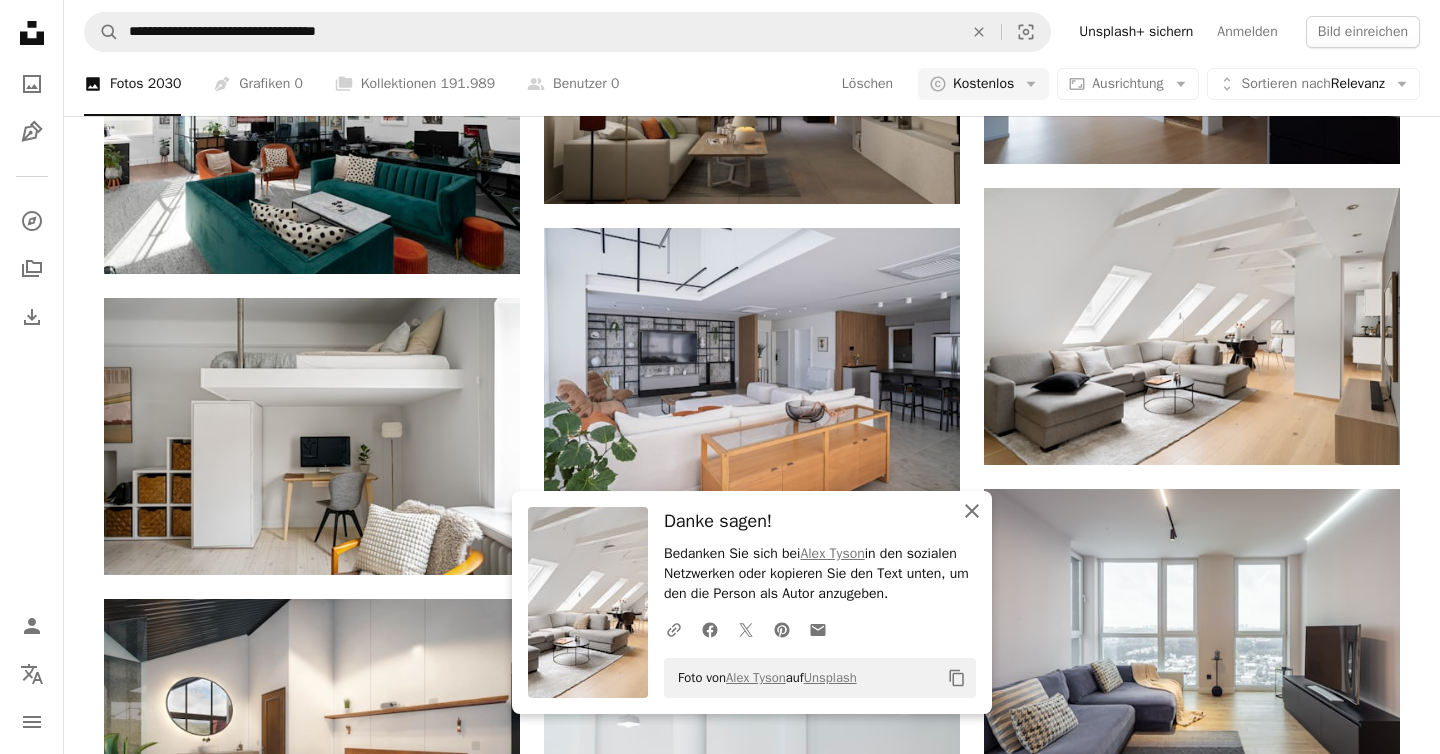 click on "An X shape" 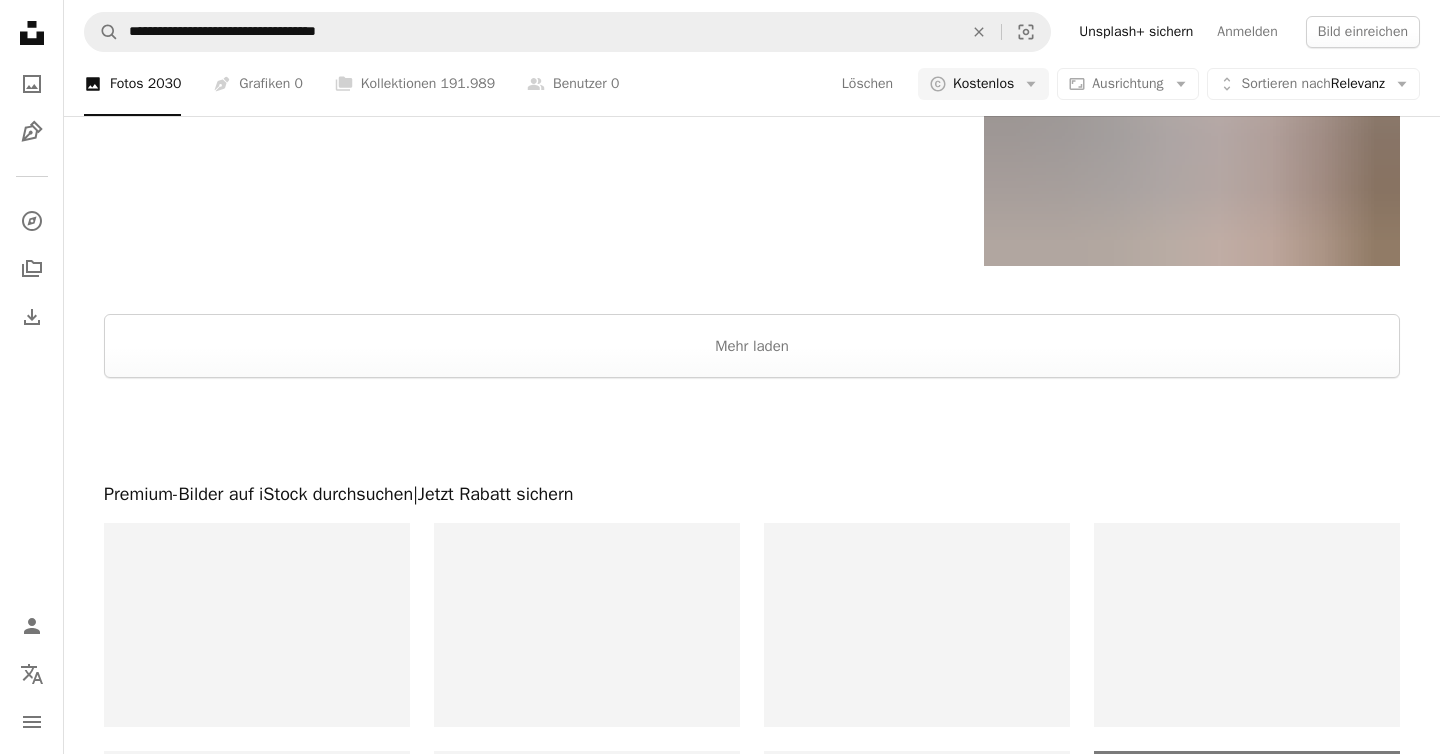 scroll, scrollTop: 2928, scrollLeft: 0, axis: vertical 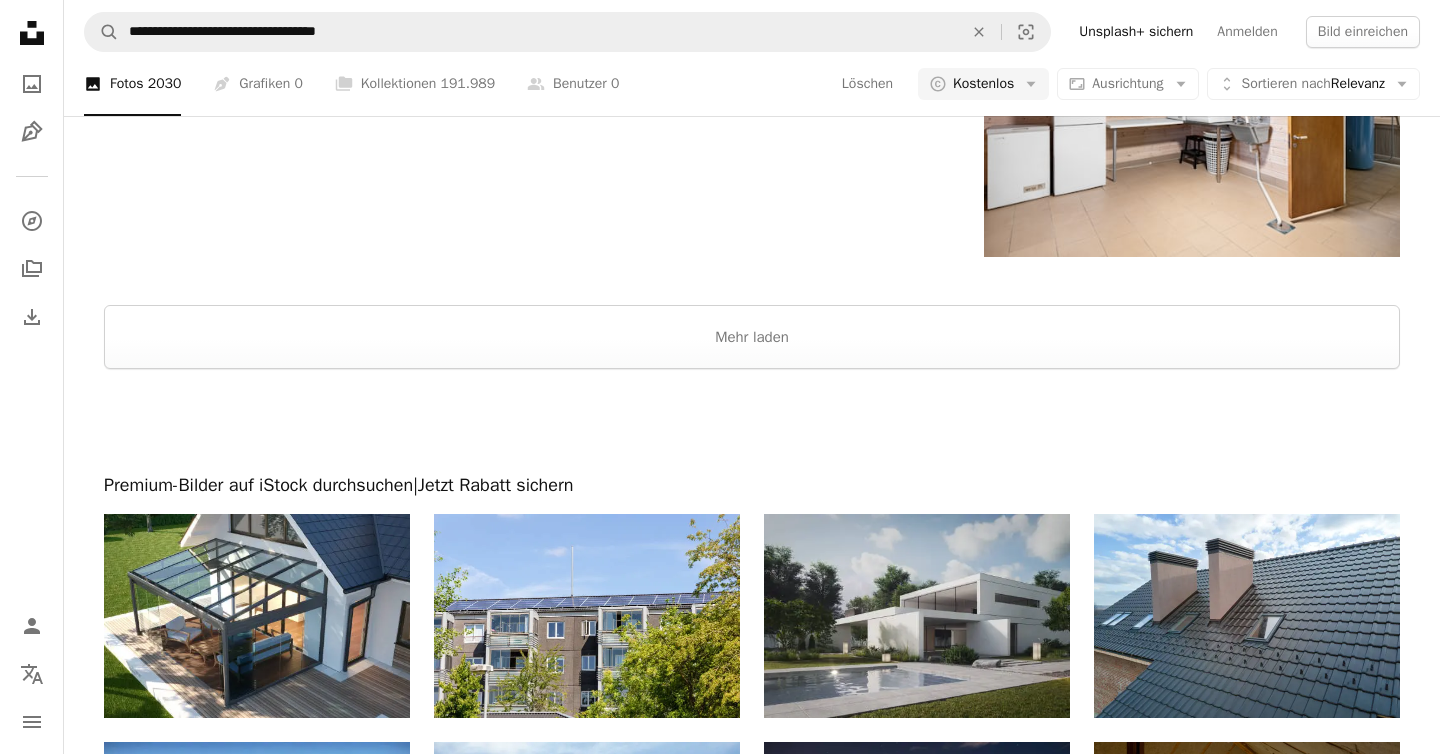 click at bounding box center (752, 281) 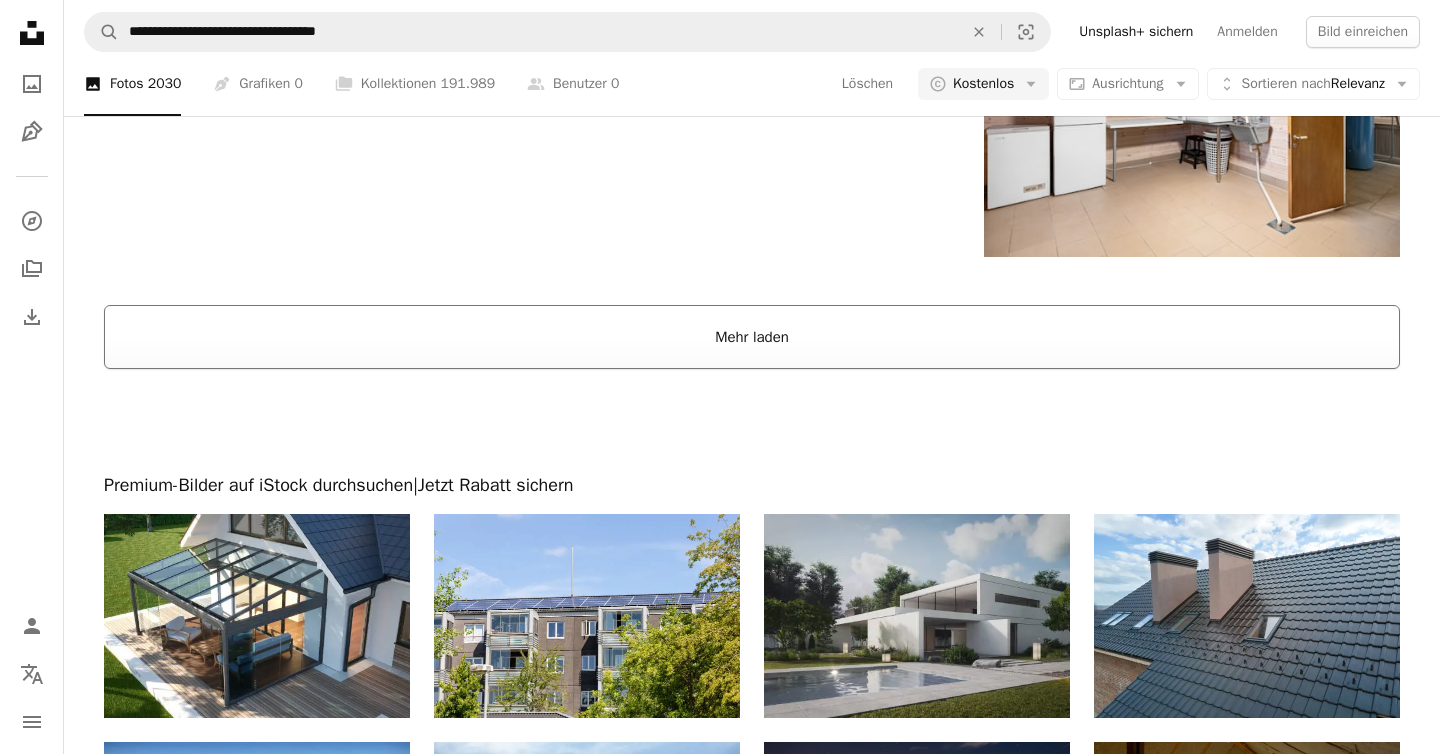 click on "Mehr laden" at bounding box center (752, 337) 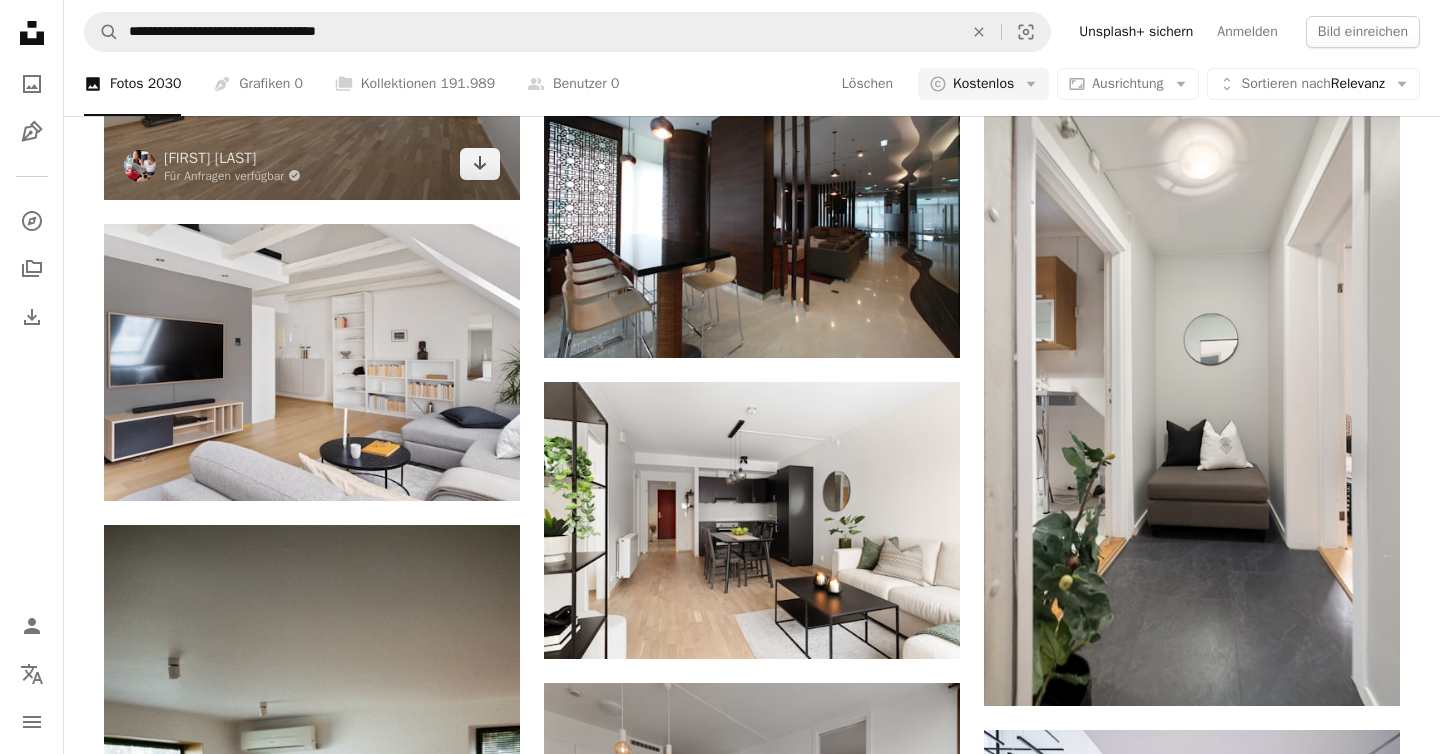 scroll, scrollTop: 8215, scrollLeft: 0, axis: vertical 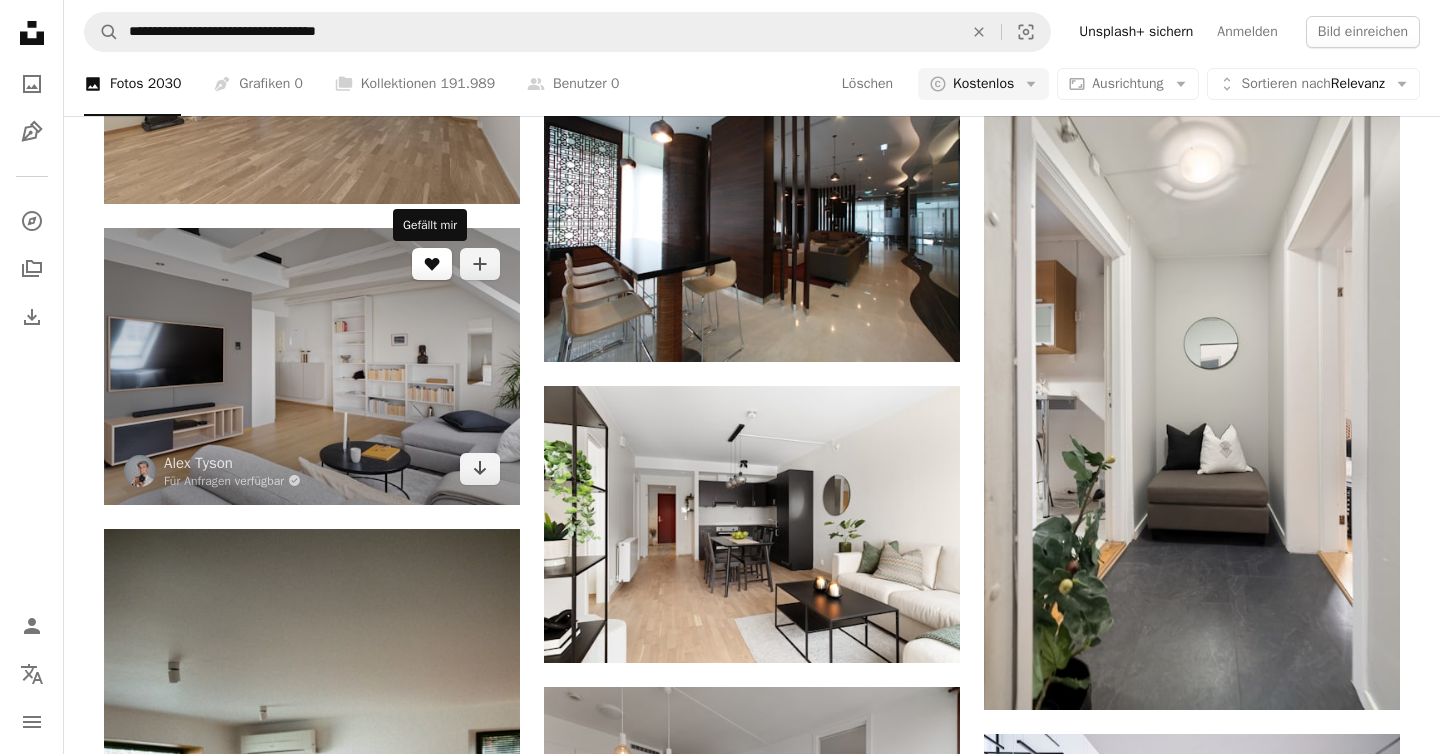 click on "A heart" at bounding box center (432, 264) 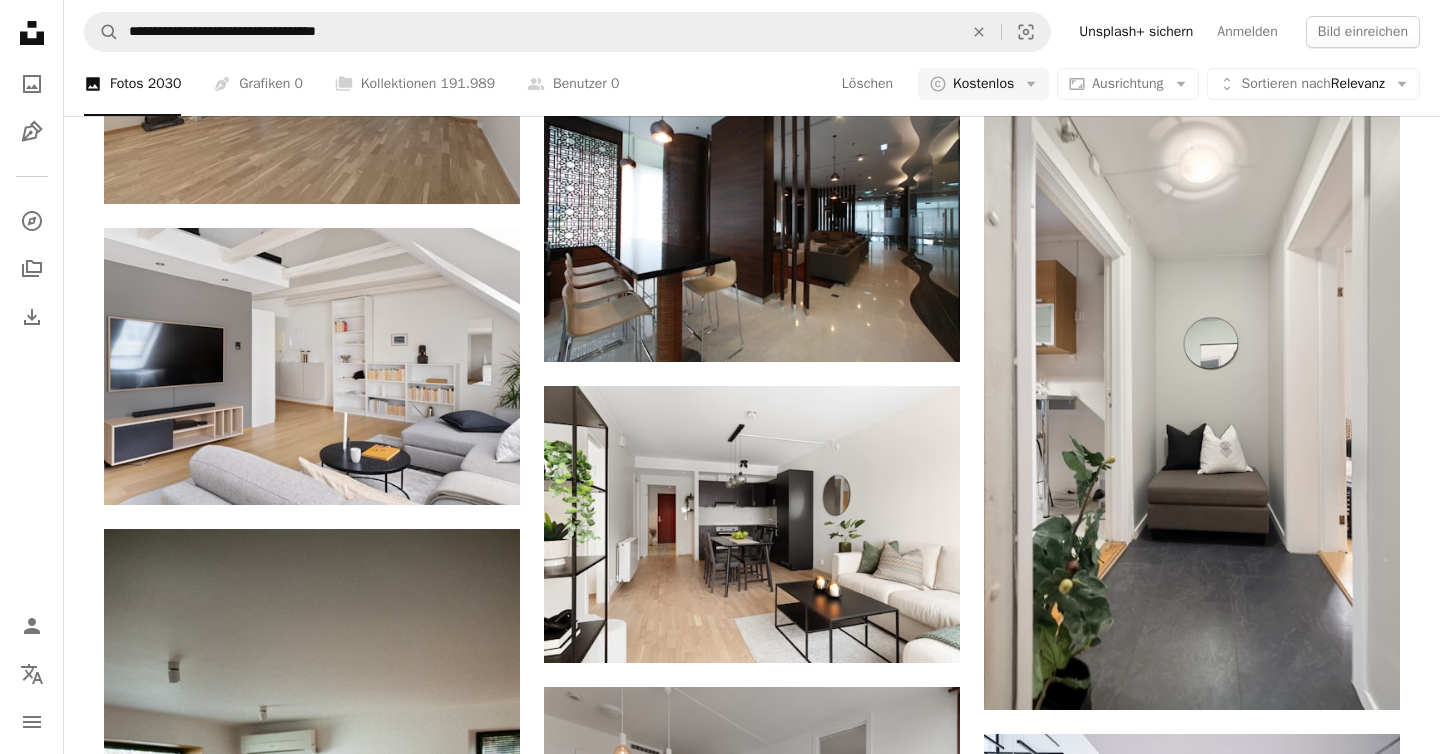 scroll, scrollTop: 0, scrollLeft: 0, axis: both 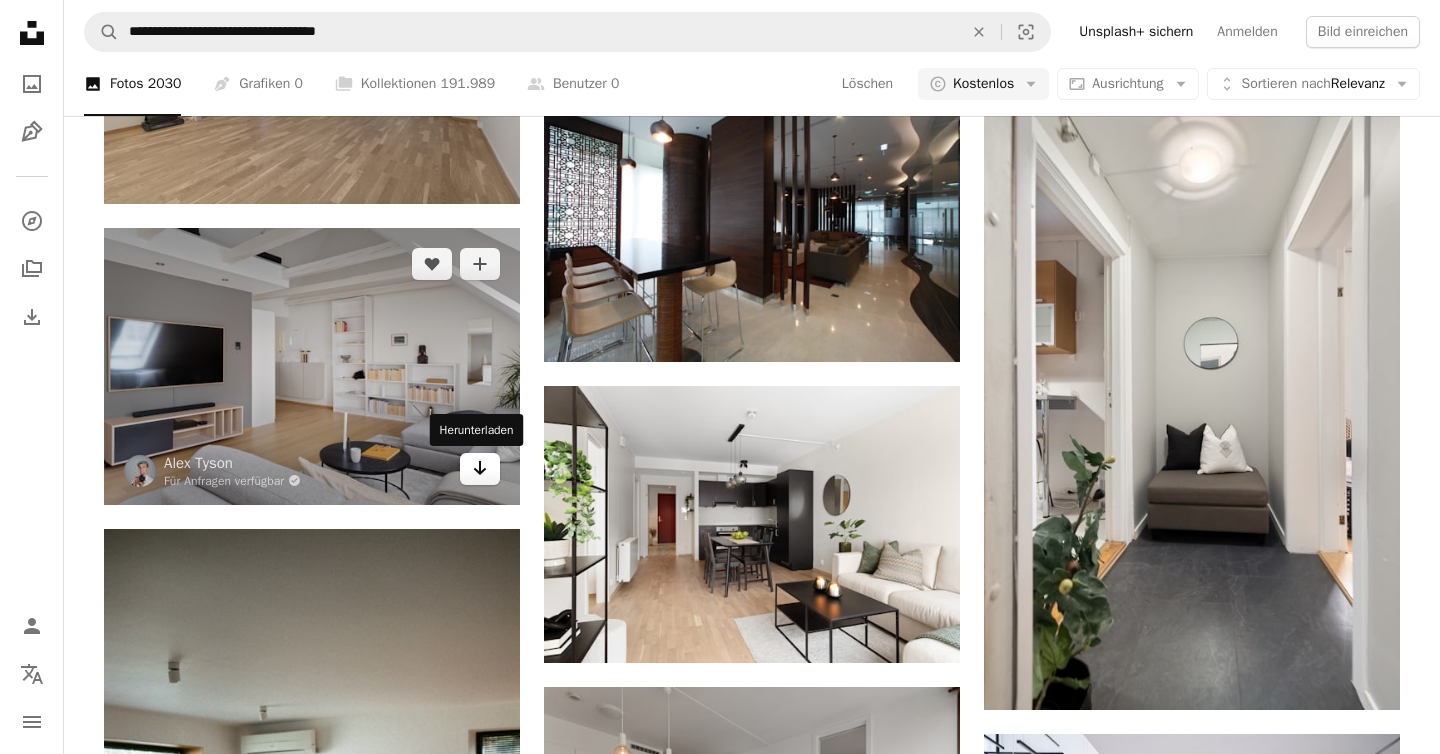 click 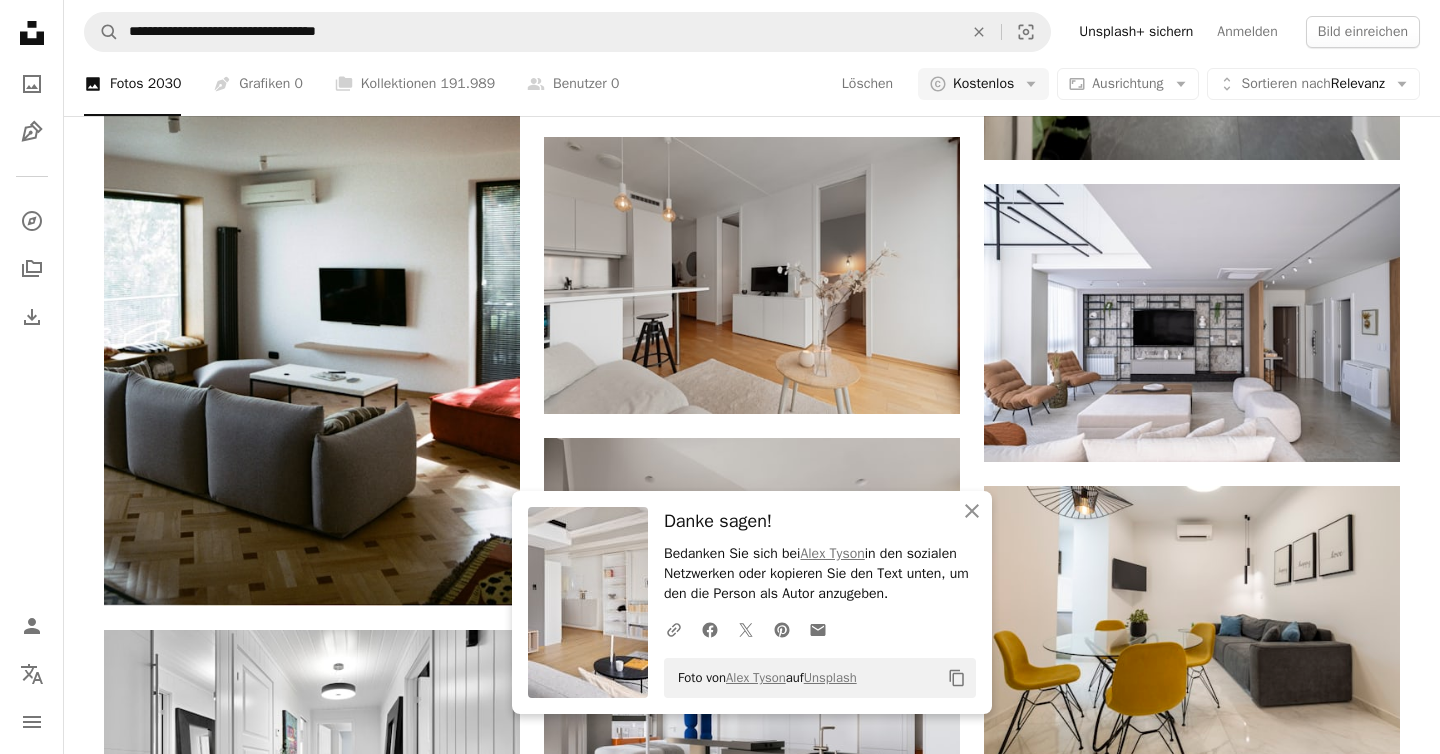 scroll, scrollTop: 8783, scrollLeft: 0, axis: vertical 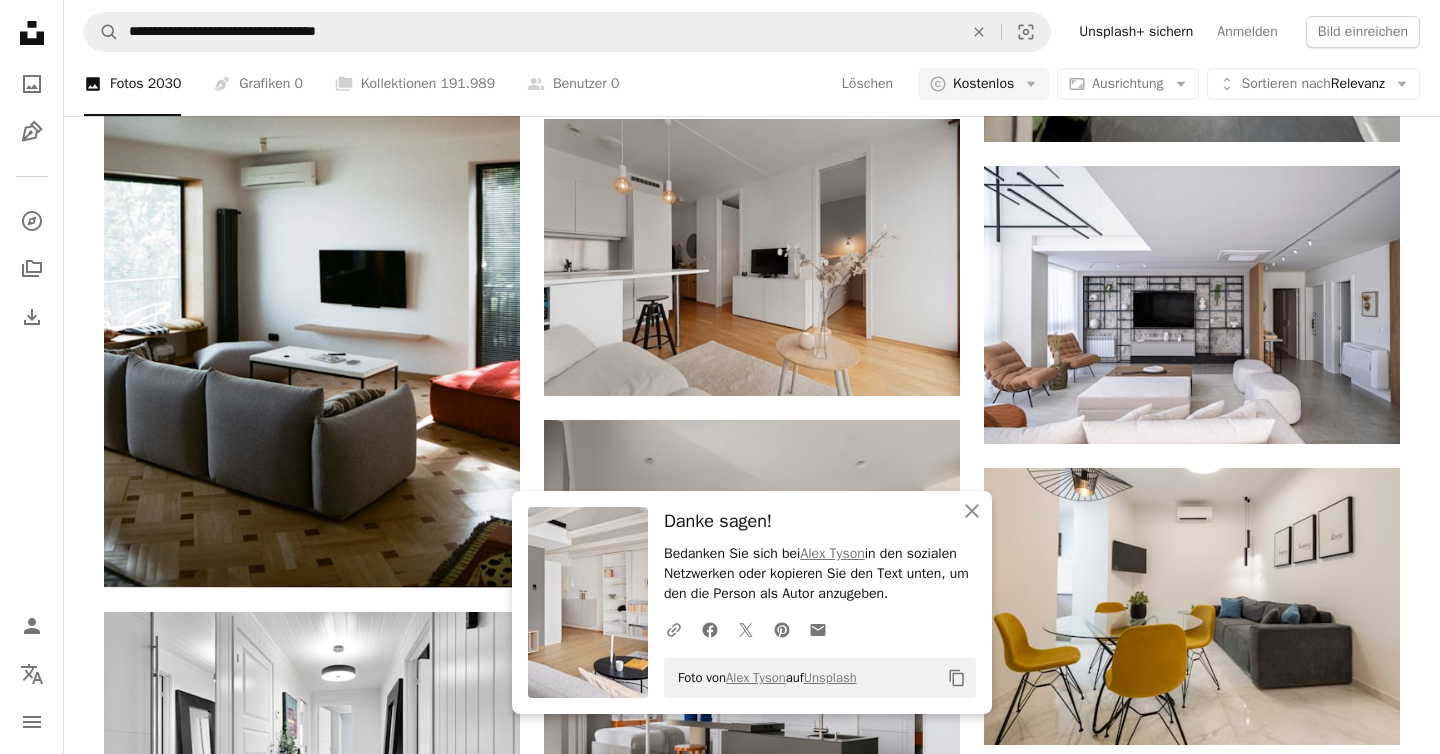 click on "A heart A plus sign [FIRST] [LAST] Für Anfragen verfügbar A checkmark inside of a circle Arrow pointing down A heart A plus sign [FIRST] [LAST] Arrow pointing down A heart A plus sign [FIRST] [LAST] Arrow pointing down A heart A plus sign [FIRST] Für Anfragen verfügbar A checkmark inside of a circle Arrow pointing down A heart A plus sign [FIRST] [LAST] Für Anfragen verfügbar A checkmark inside of a circle Arrow pointing down A heart A plus sign [FIRST] [LAST] Für Anfragen verfügbar A checkmark inside of a circle Arrow pointing down A heart A plus sign [FIRST] [LAST] Für Anfragen verfügbar A checkmark inside of a circle Arrow pointing down A heart A plus sign - [FIRST] Arrow pointing down A heart A plus sign [FIRST] [LAST] Für Anfragen verfügbar A checkmark inside of a circle Arrow pointing down –– ––– –––  –– ––– –  ––– –––  ––––  –   – –– –––  – – ––– –– –– –––– –– A heart" at bounding box center (752, -1870) 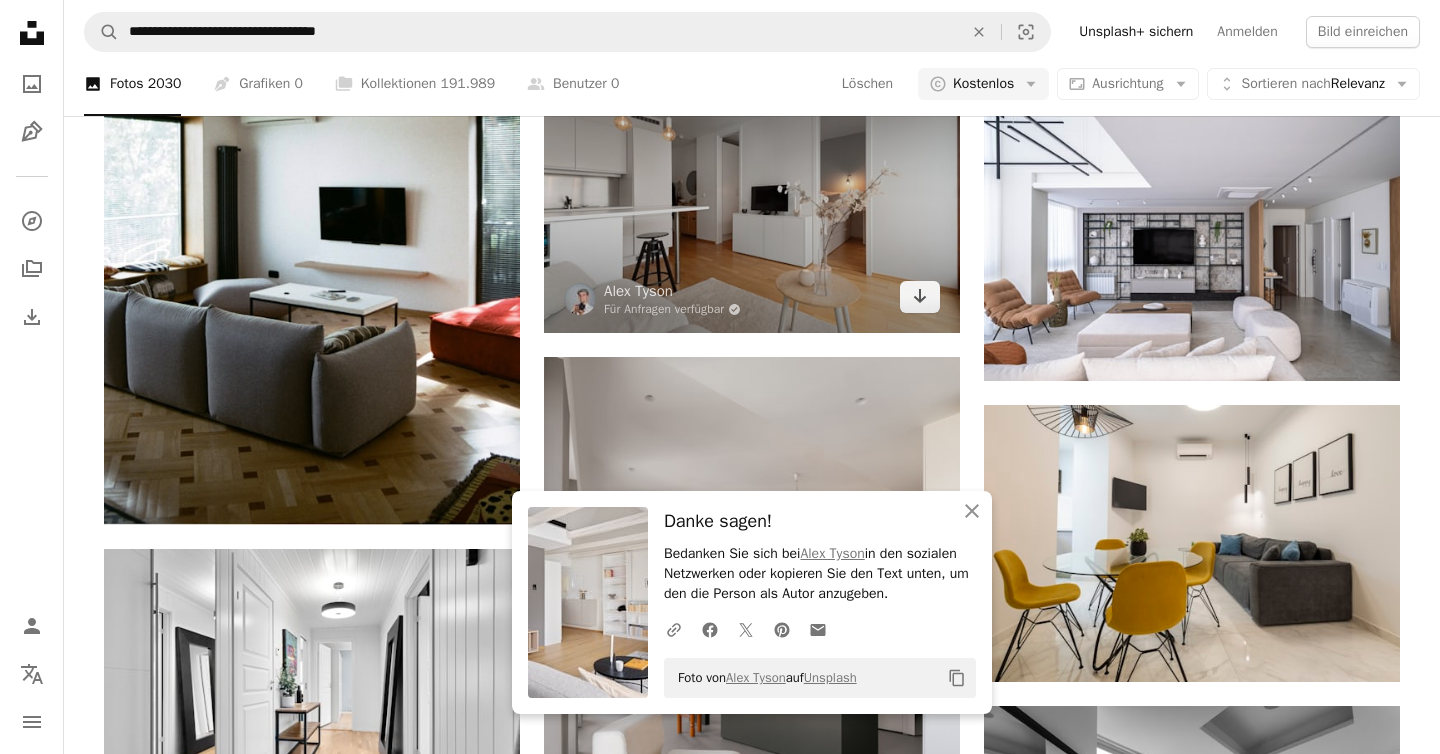 scroll, scrollTop: 8897, scrollLeft: 0, axis: vertical 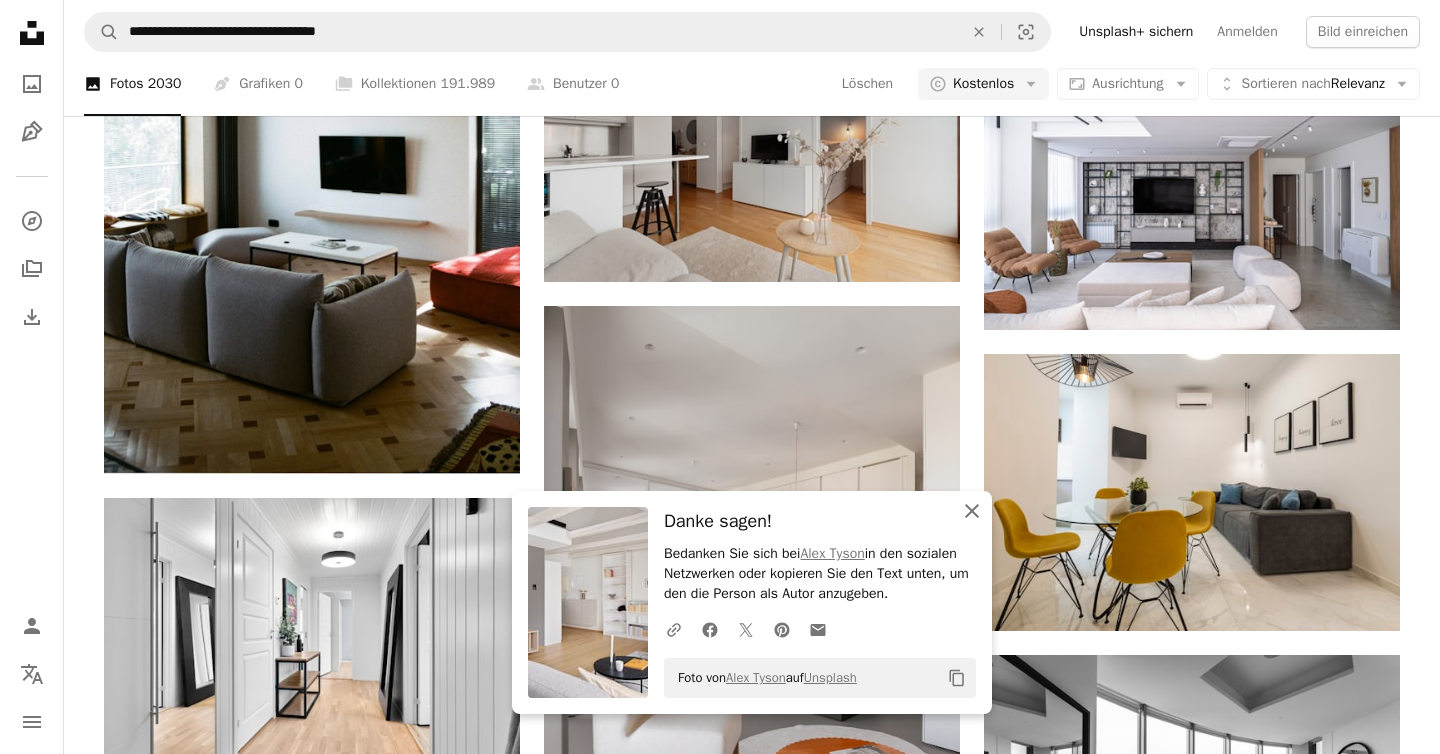 click 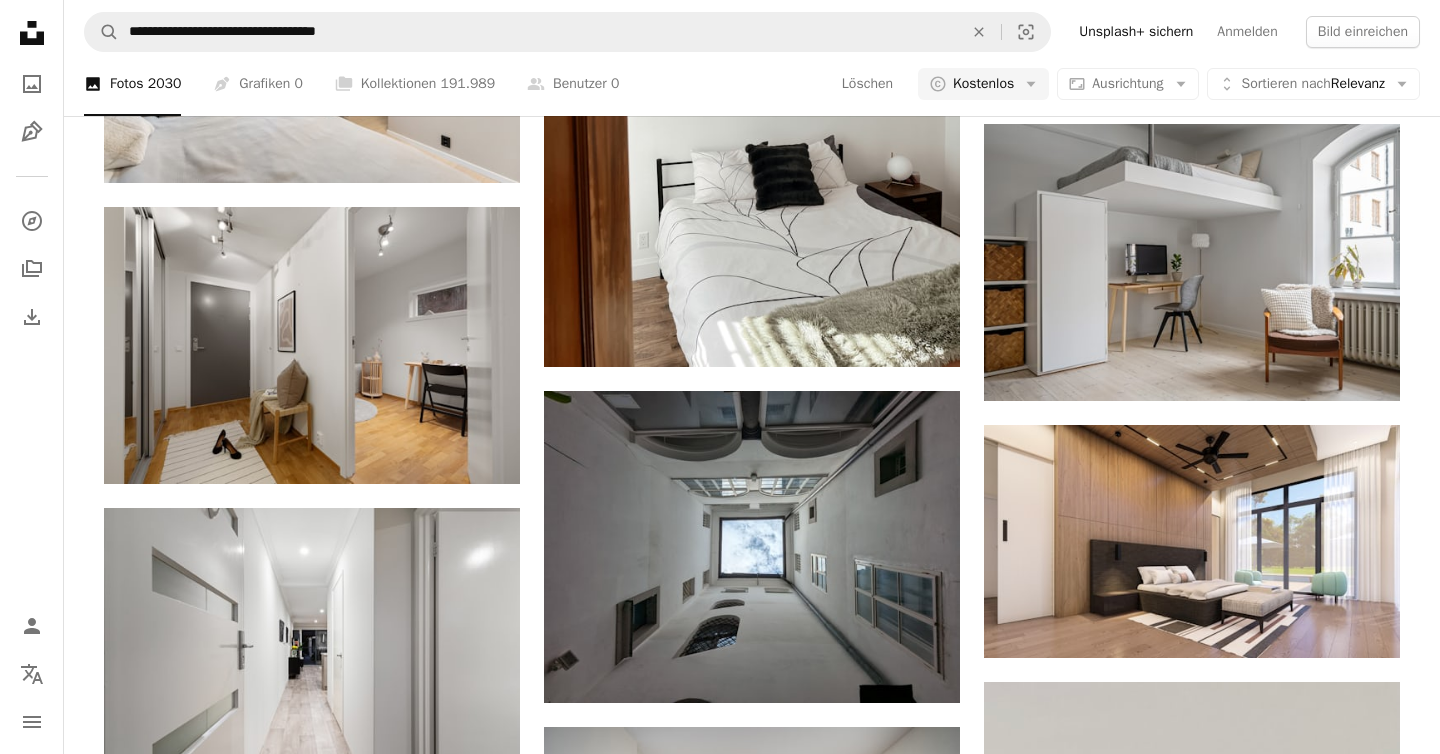 scroll, scrollTop: 16367, scrollLeft: 0, axis: vertical 